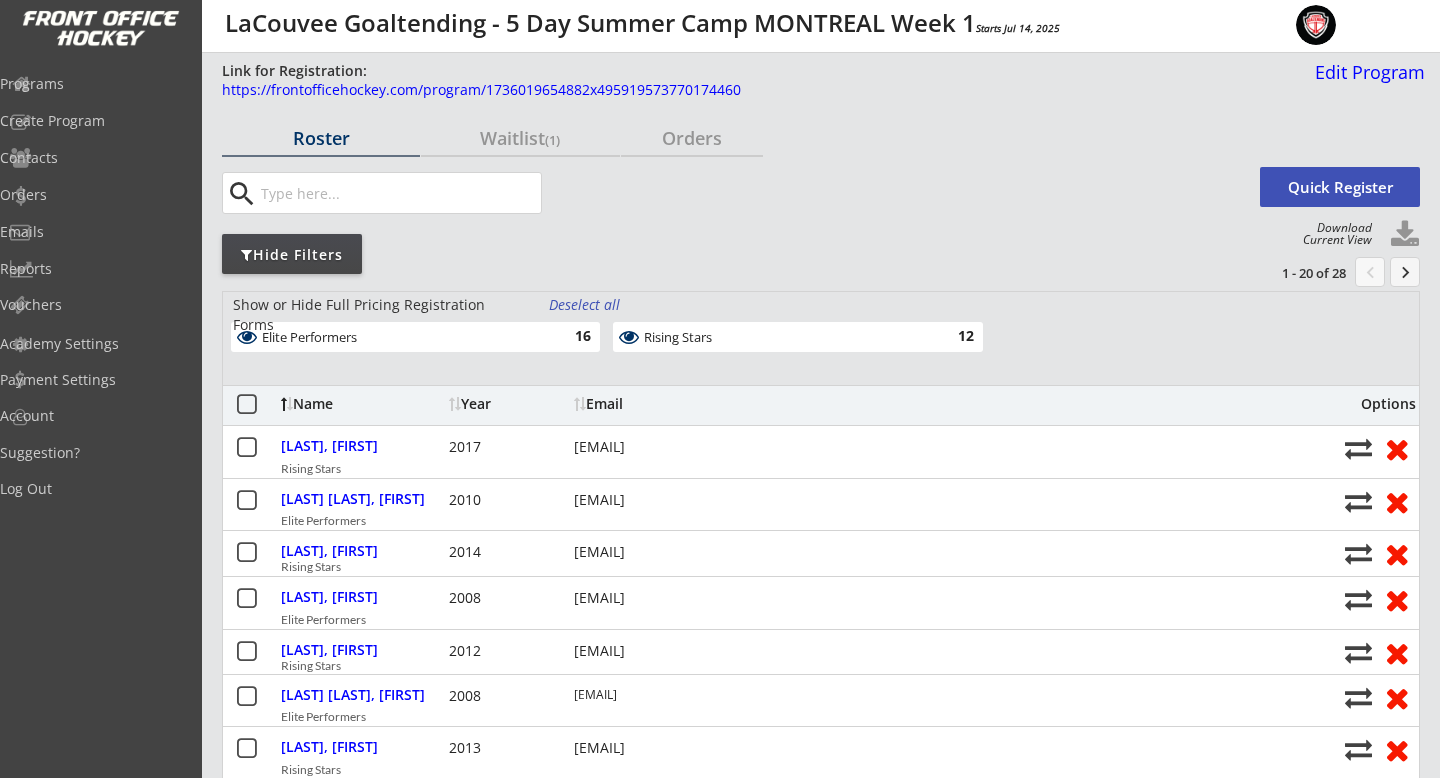 click at bounding box center [1316, 25] 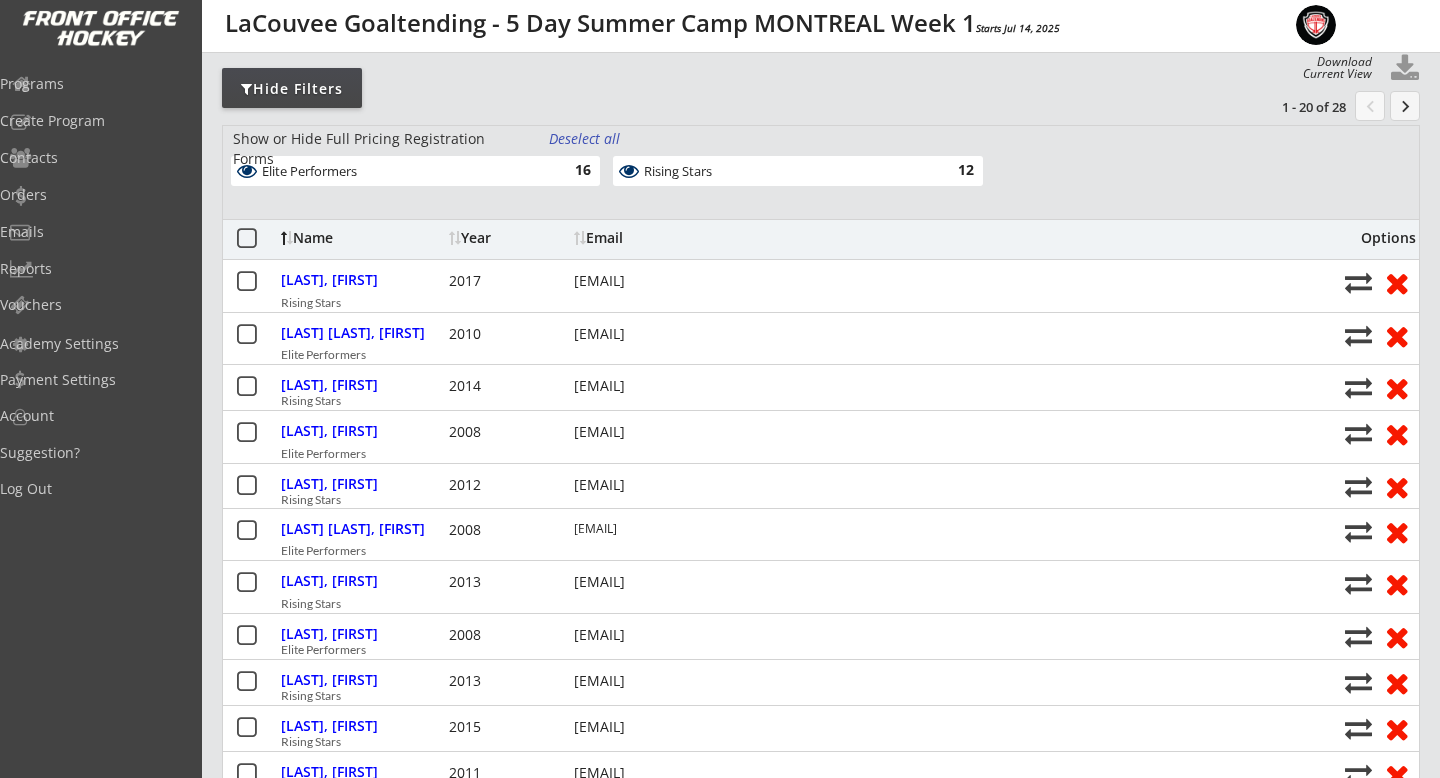 scroll, scrollTop: 0, scrollLeft: 0, axis: both 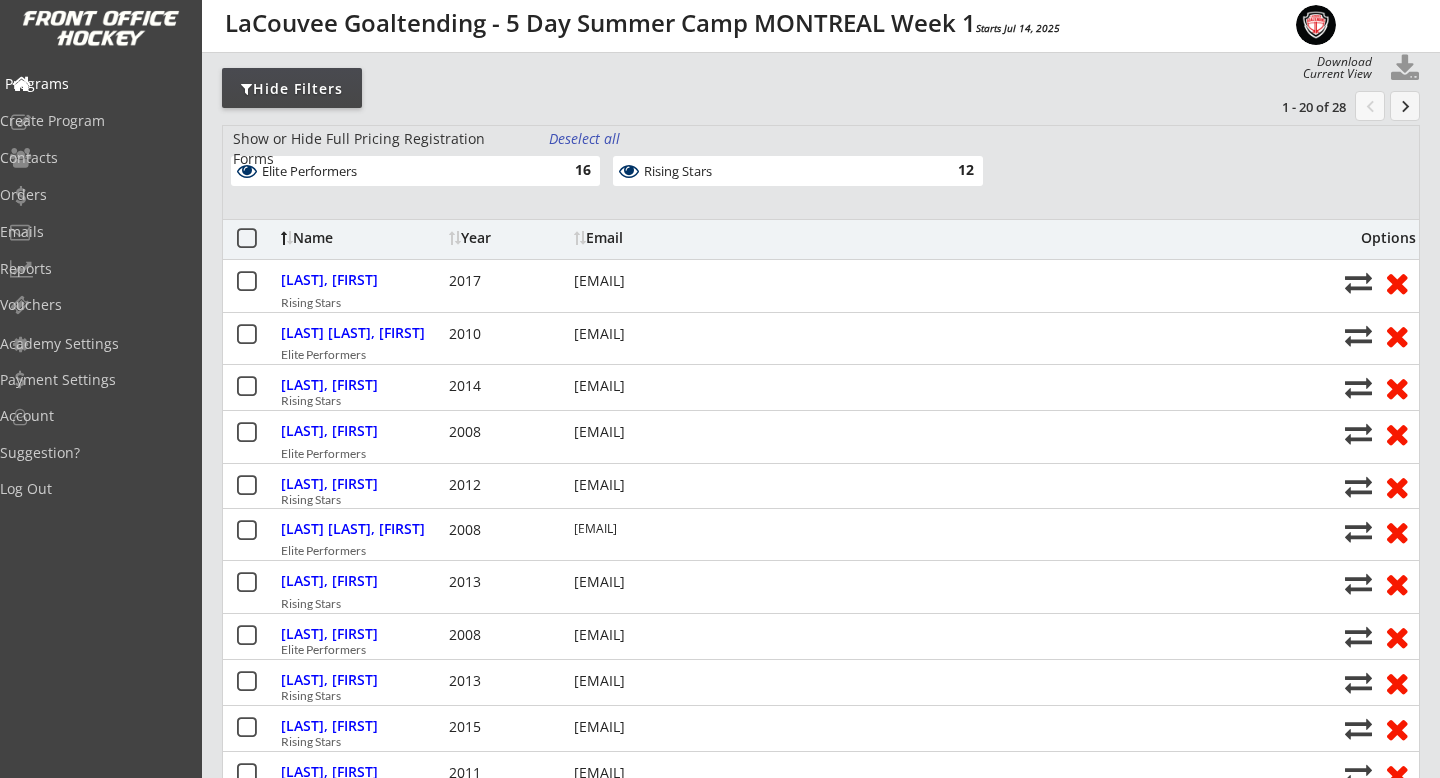 click on "Programs" at bounding box center (95, 84) 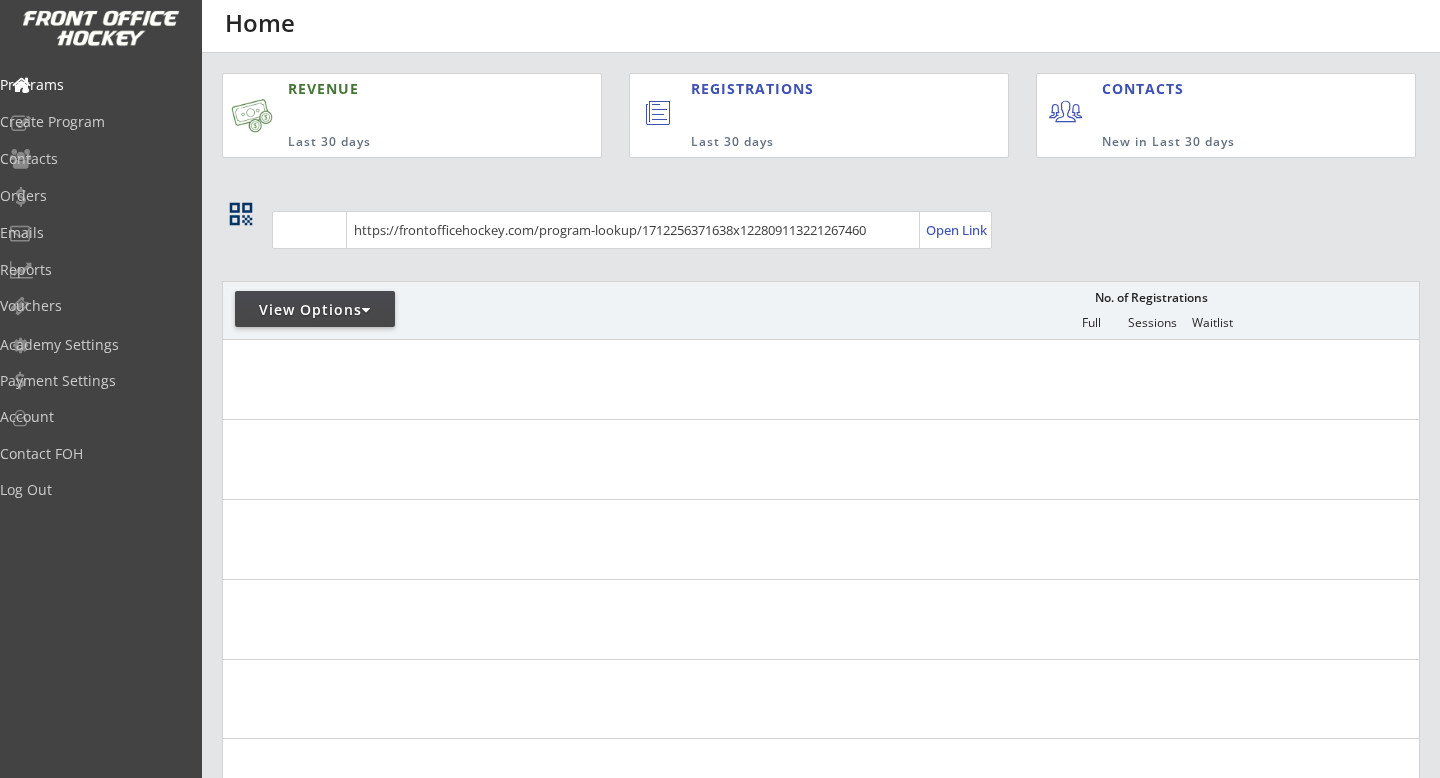 scroll, scrollTop: 0, scrollLeft: 0, axis: both 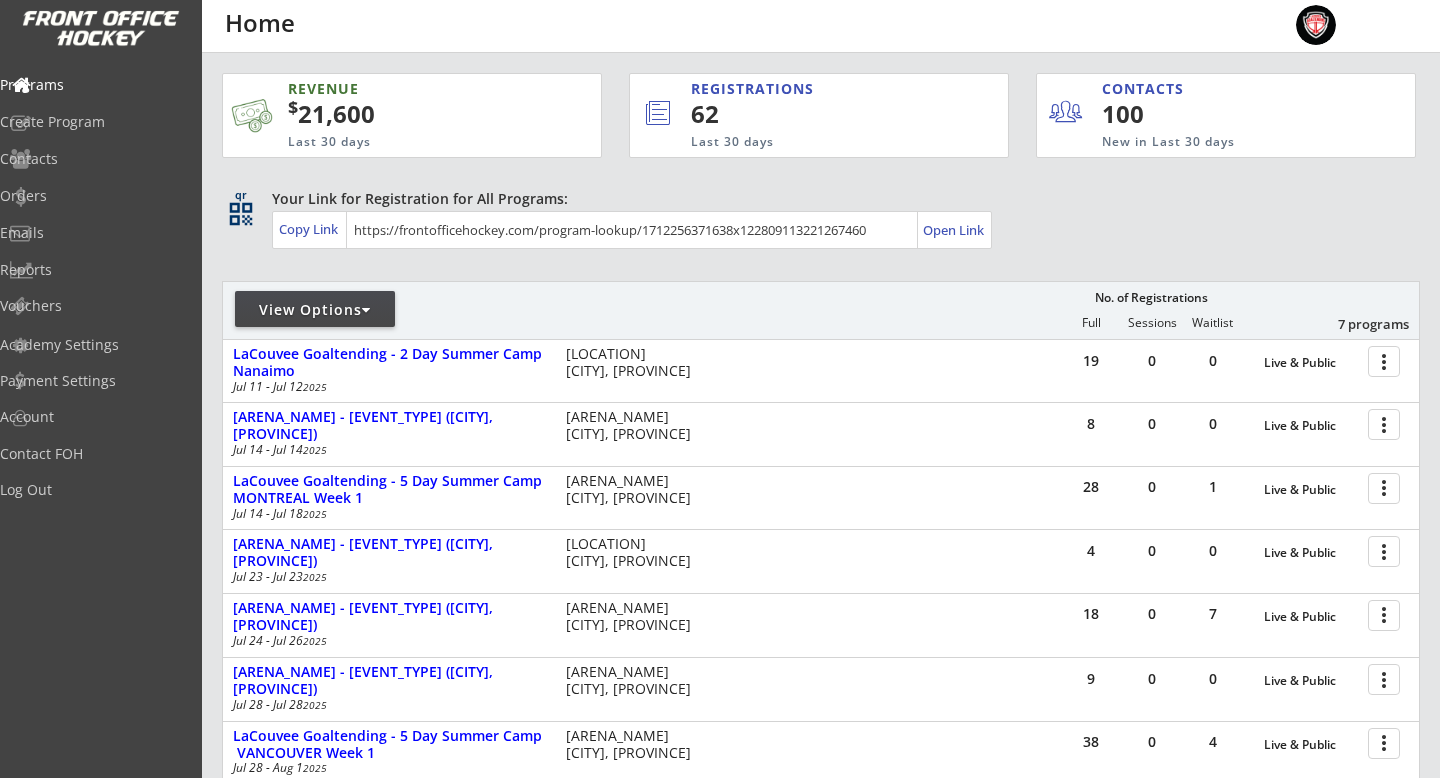 click at bounding box center (1316, 25) 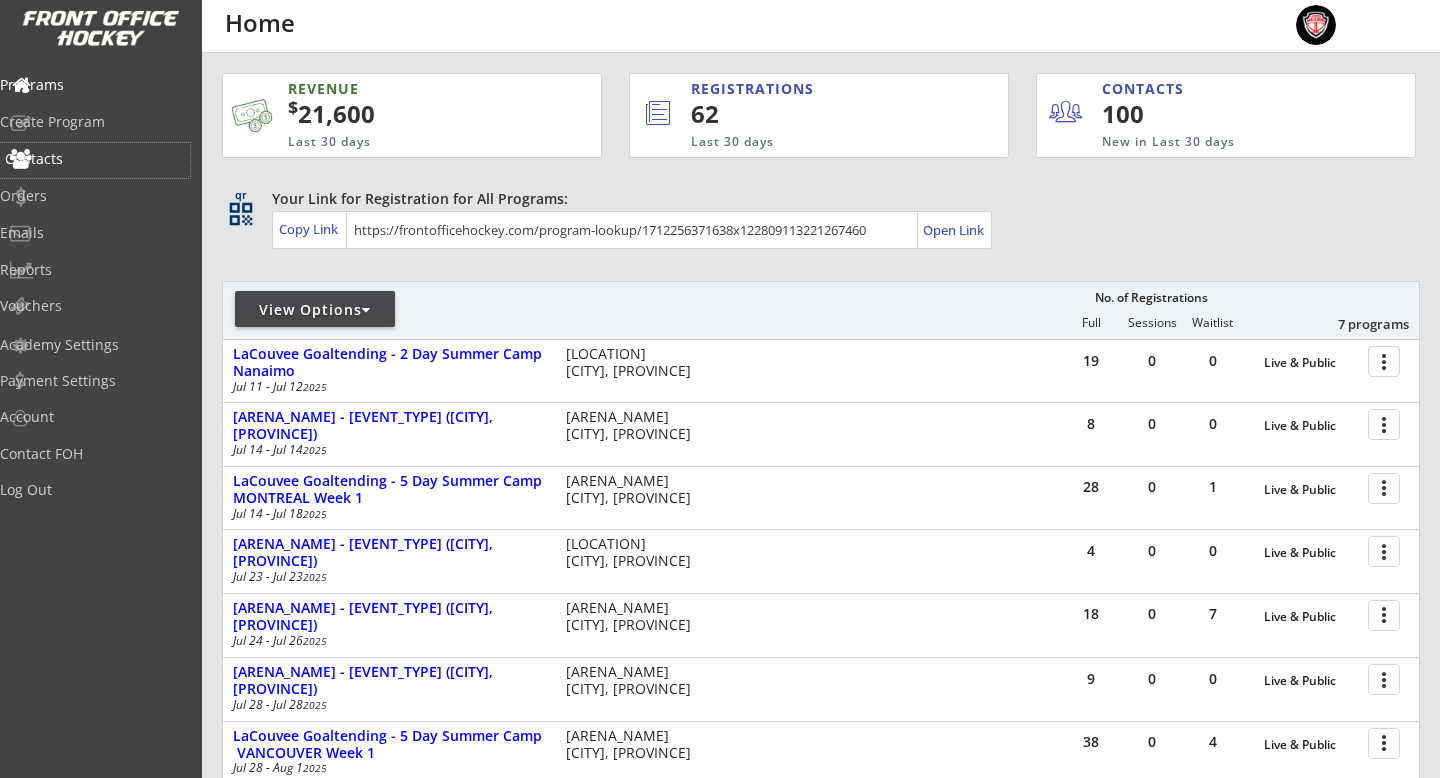 click on "Contacts" at bounding box center (95, 159) 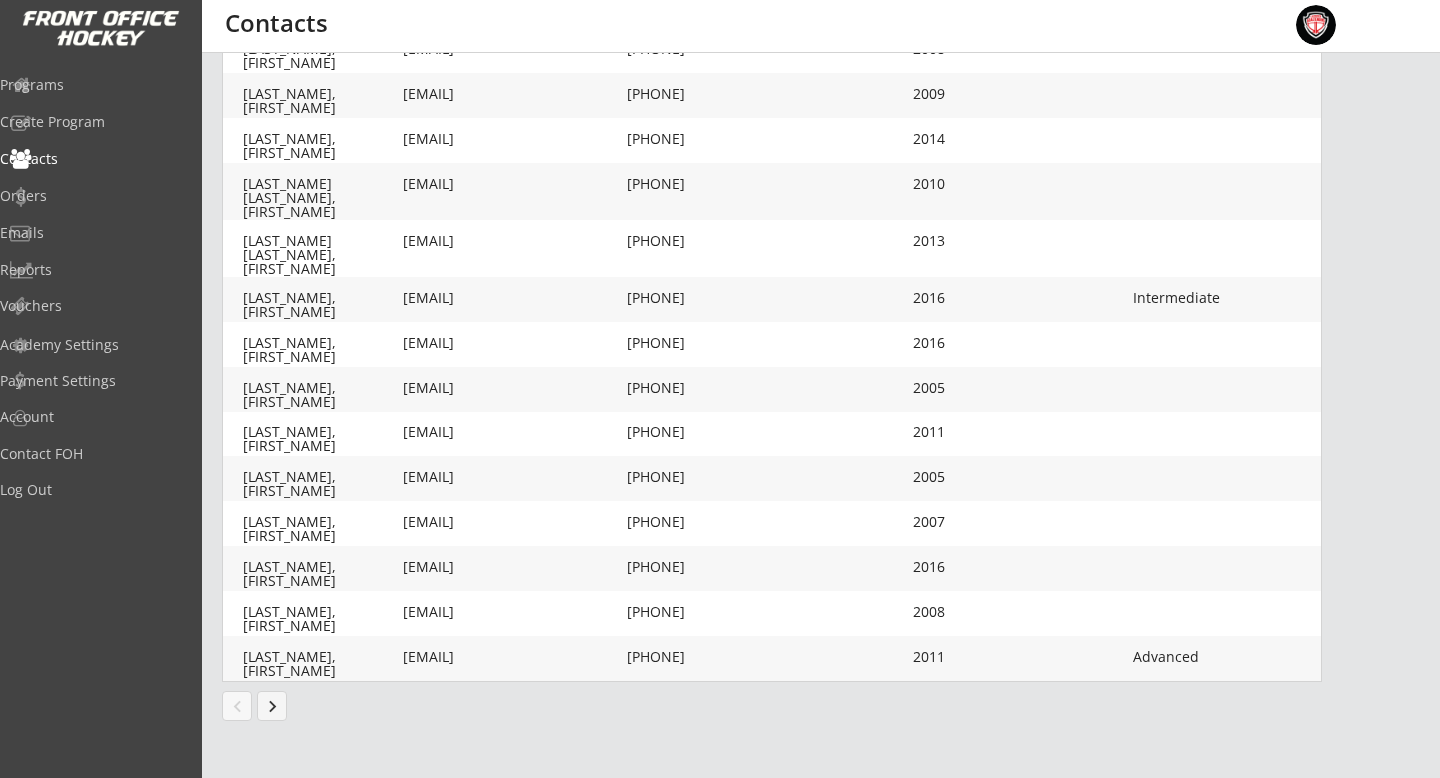 scroll, scrollTop: 0, scrollLeft: 0, axis: both 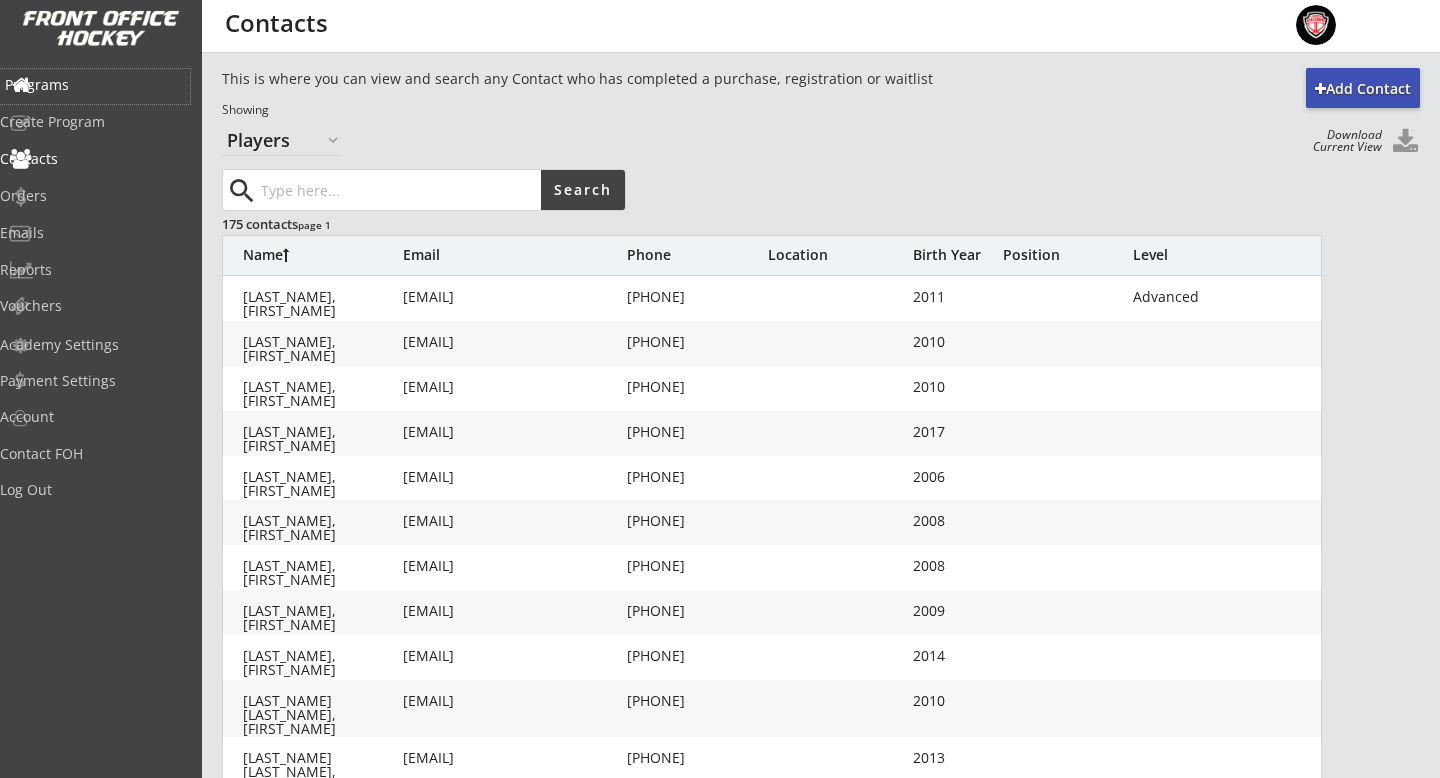 click on "Programs" at bounding box center [95, 86] 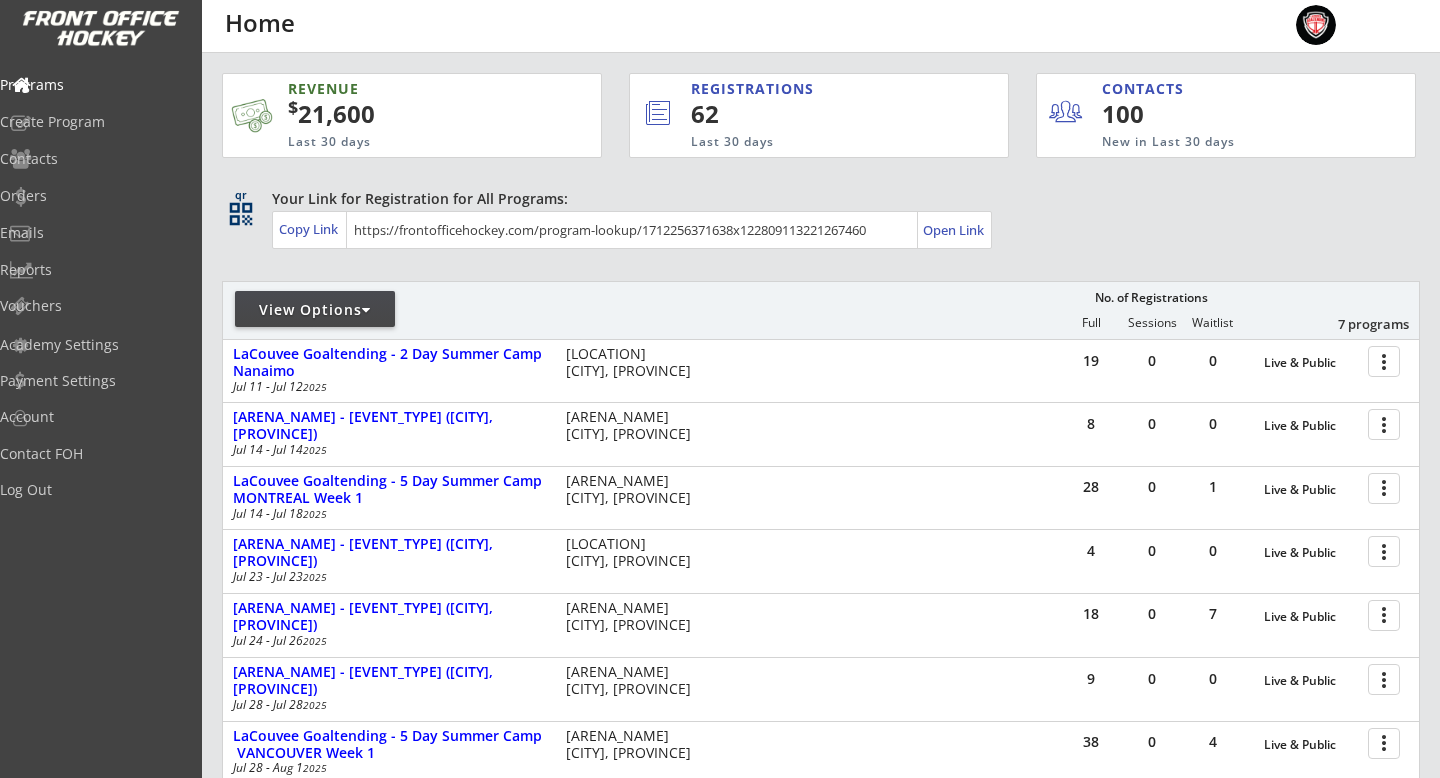 click at bounding box center [1316, 25] 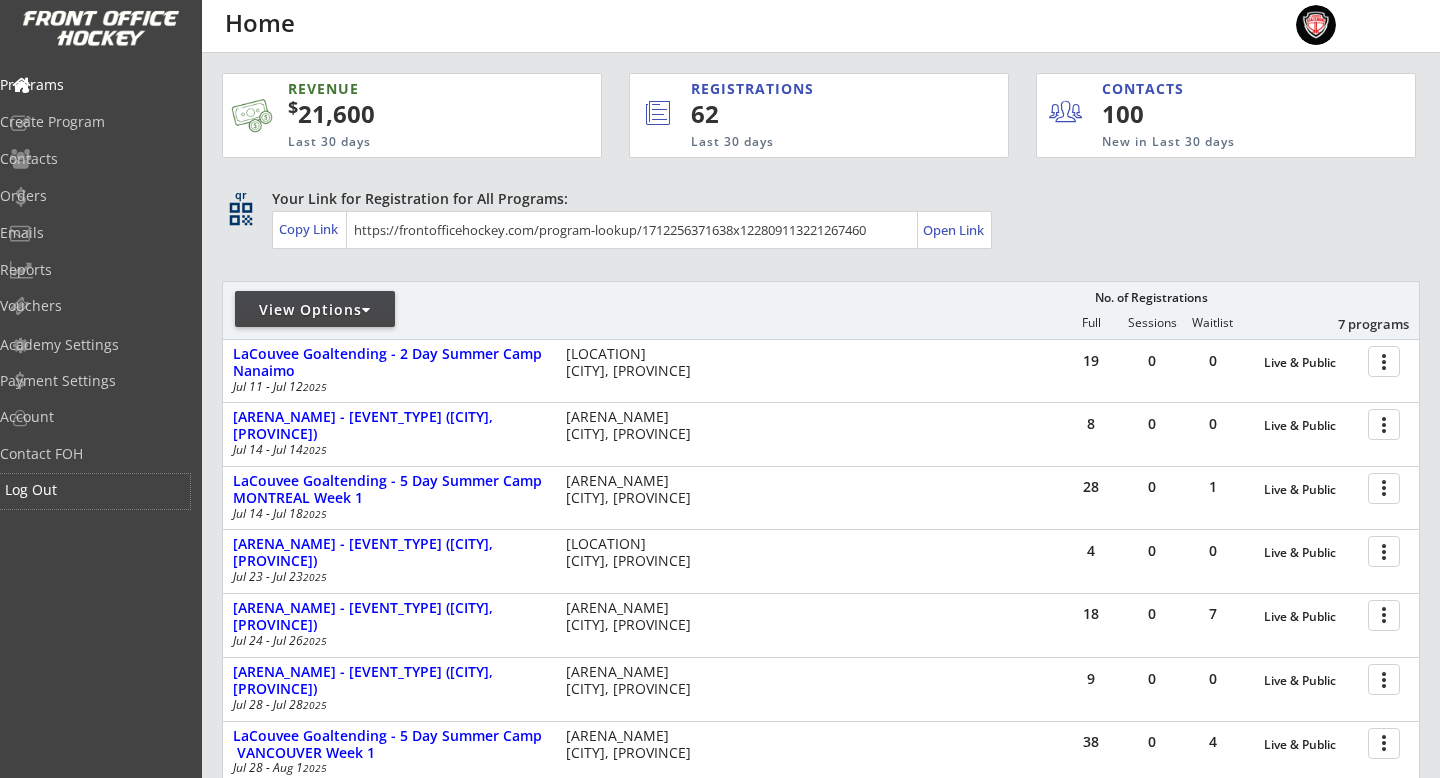 click on "Log Out" at bounding box center [95, 490] 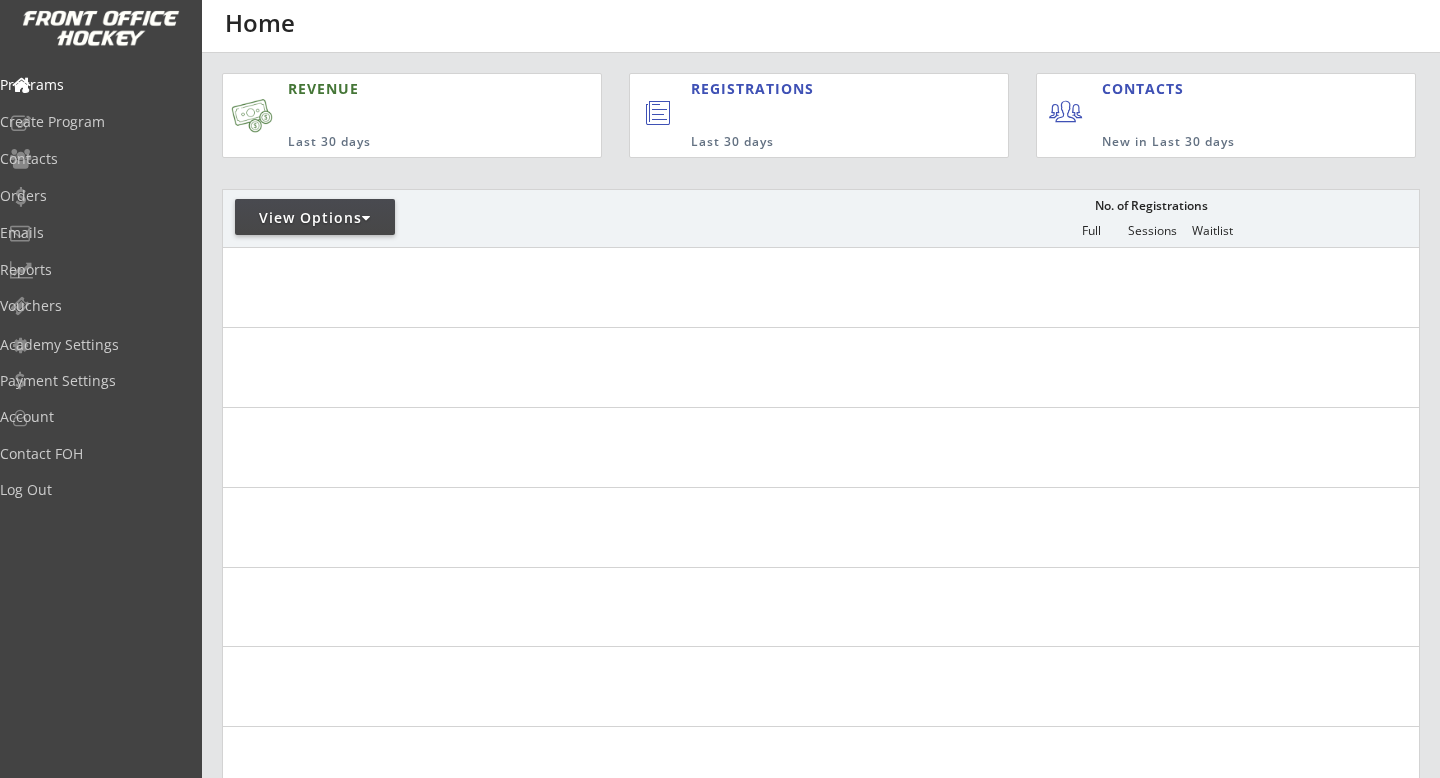 scroll, scrollTop: 0, scrollLeft: 0, axis: both 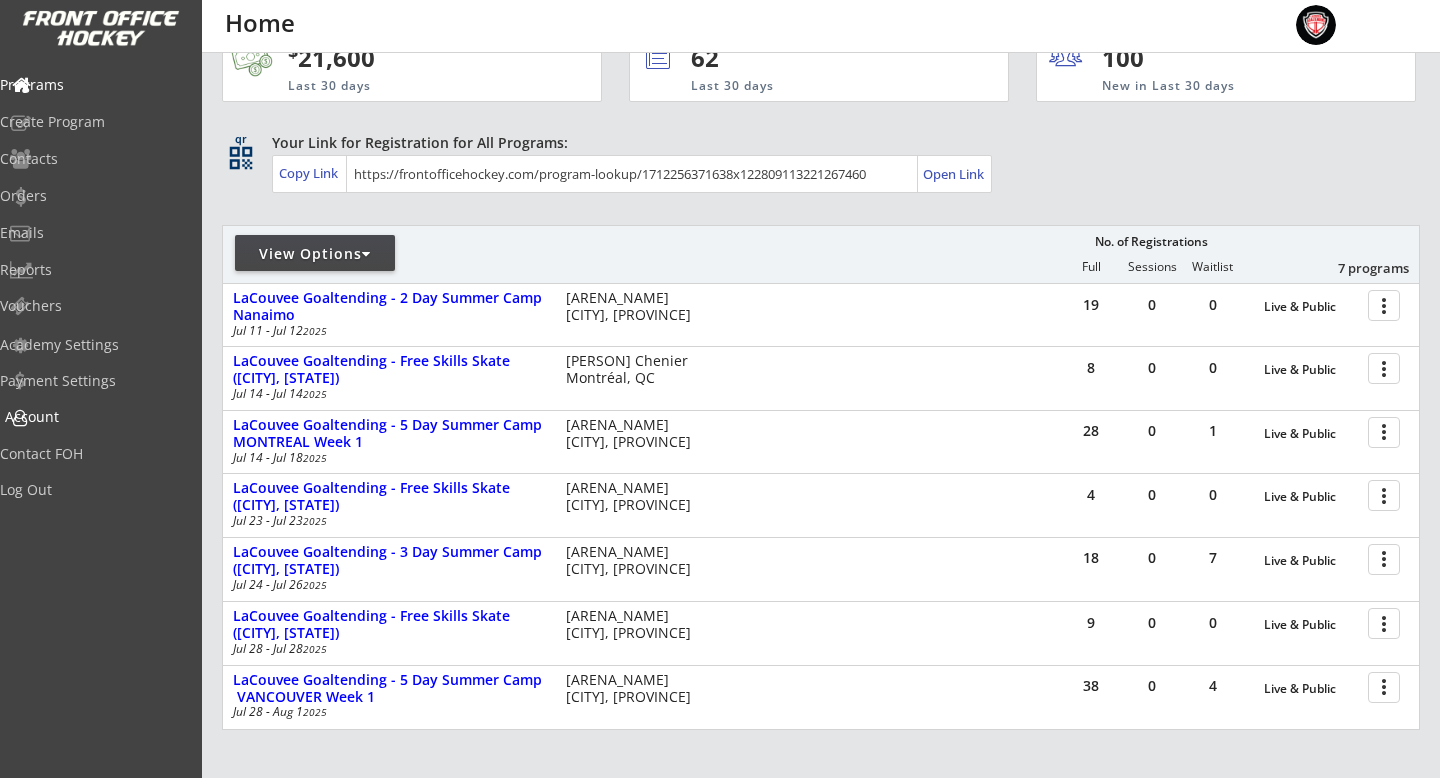 click on "Payment Settings" at bounding box center (95, 85) 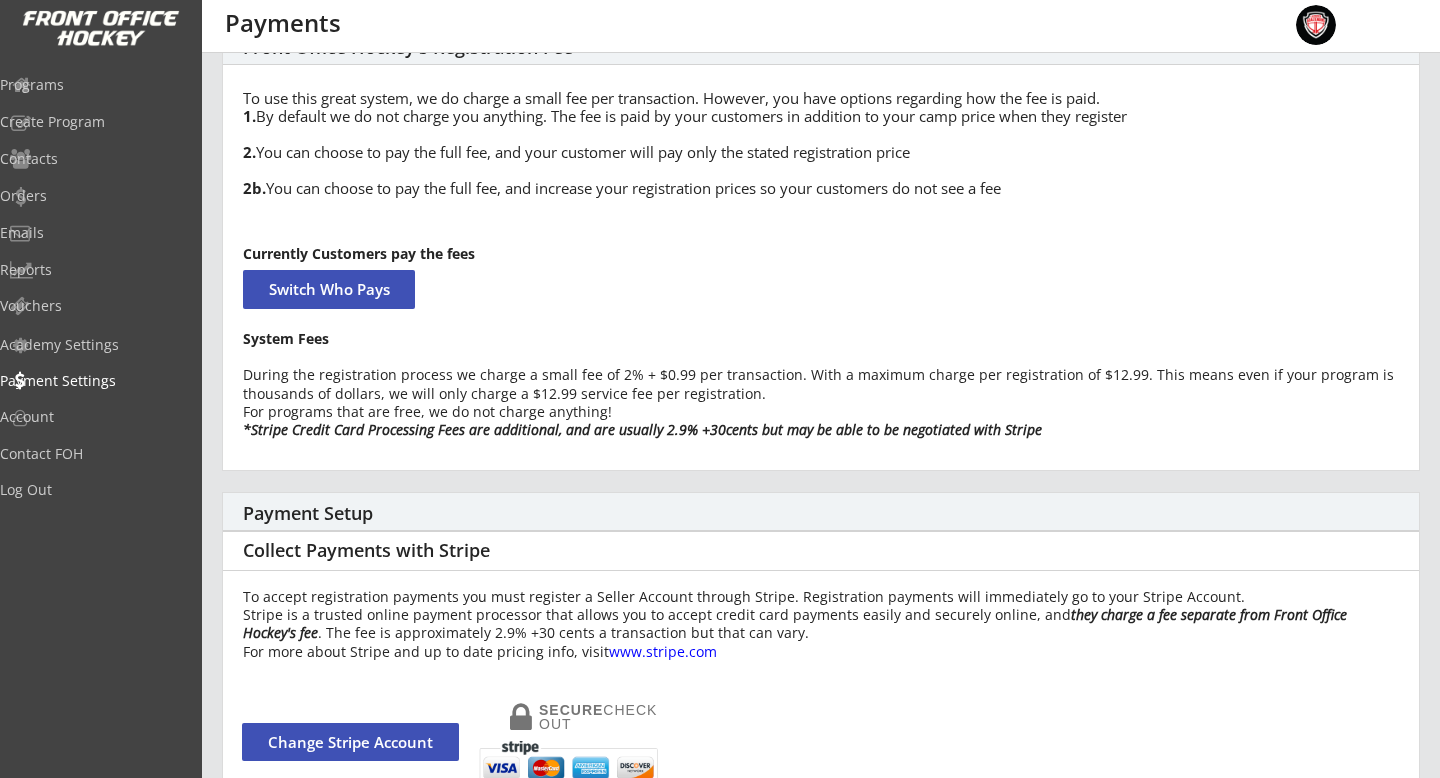 scroll, scrollTop: 166, scrollLeft: 0, axis: vertical 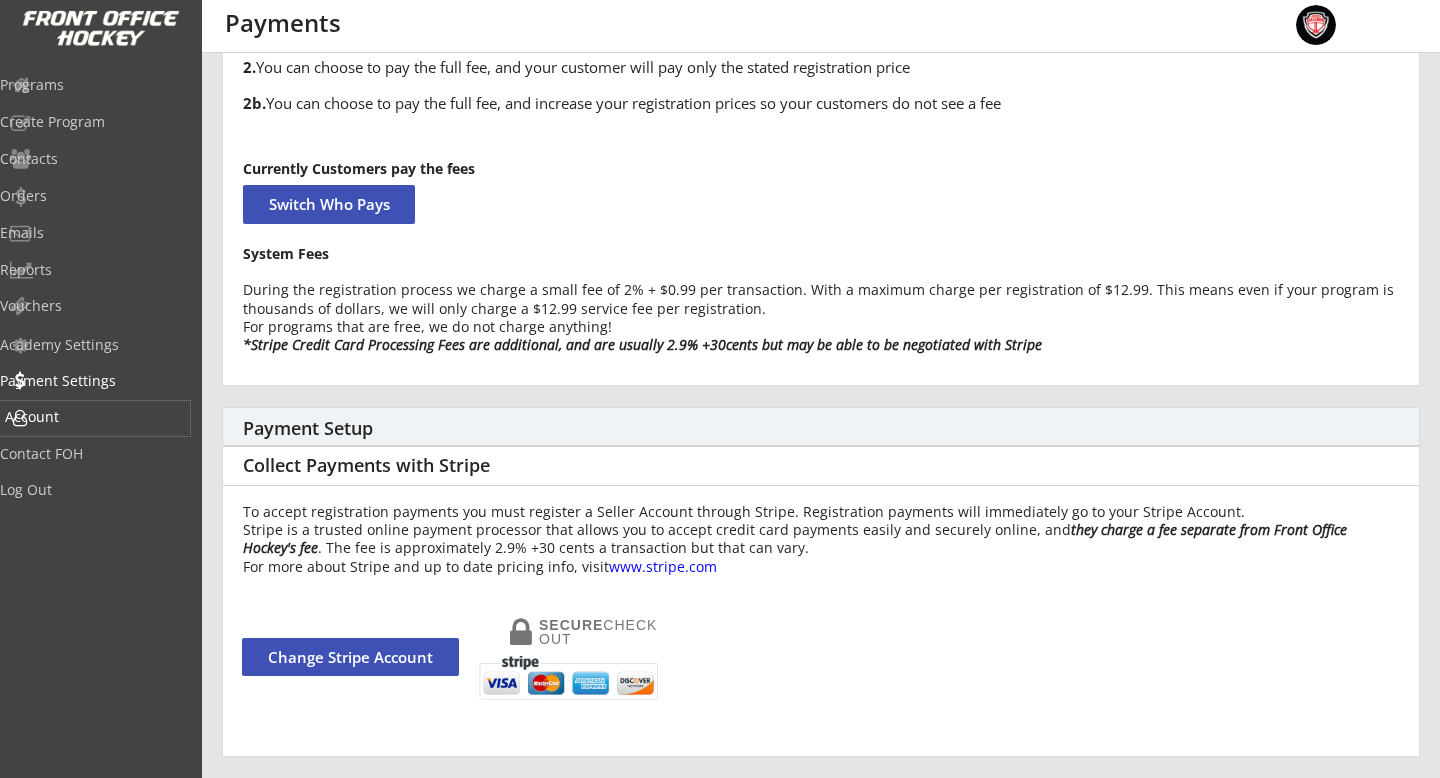 click on "Account" at bounding box center (95, 417) 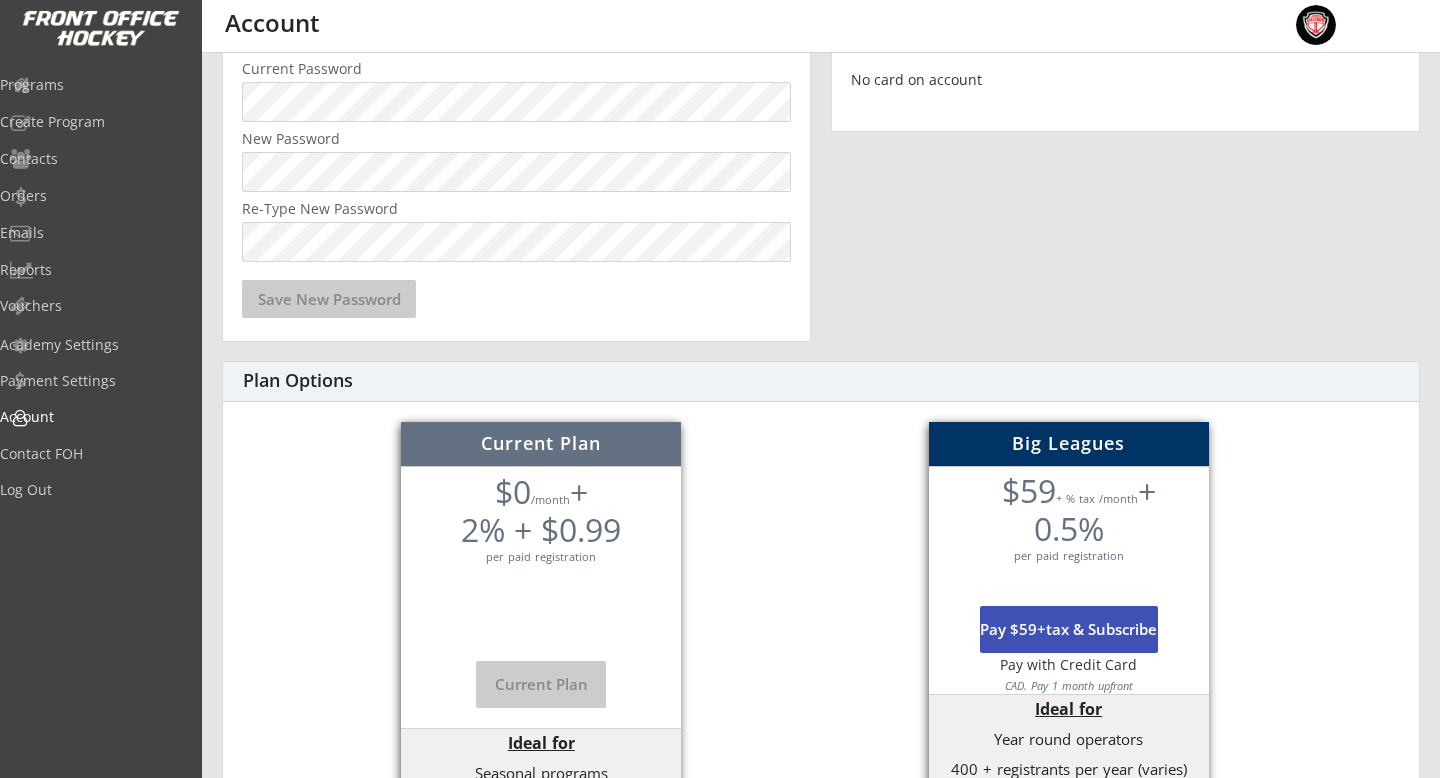scroll, scrollTop: 486, scrollLeft: 0, axis: vertical 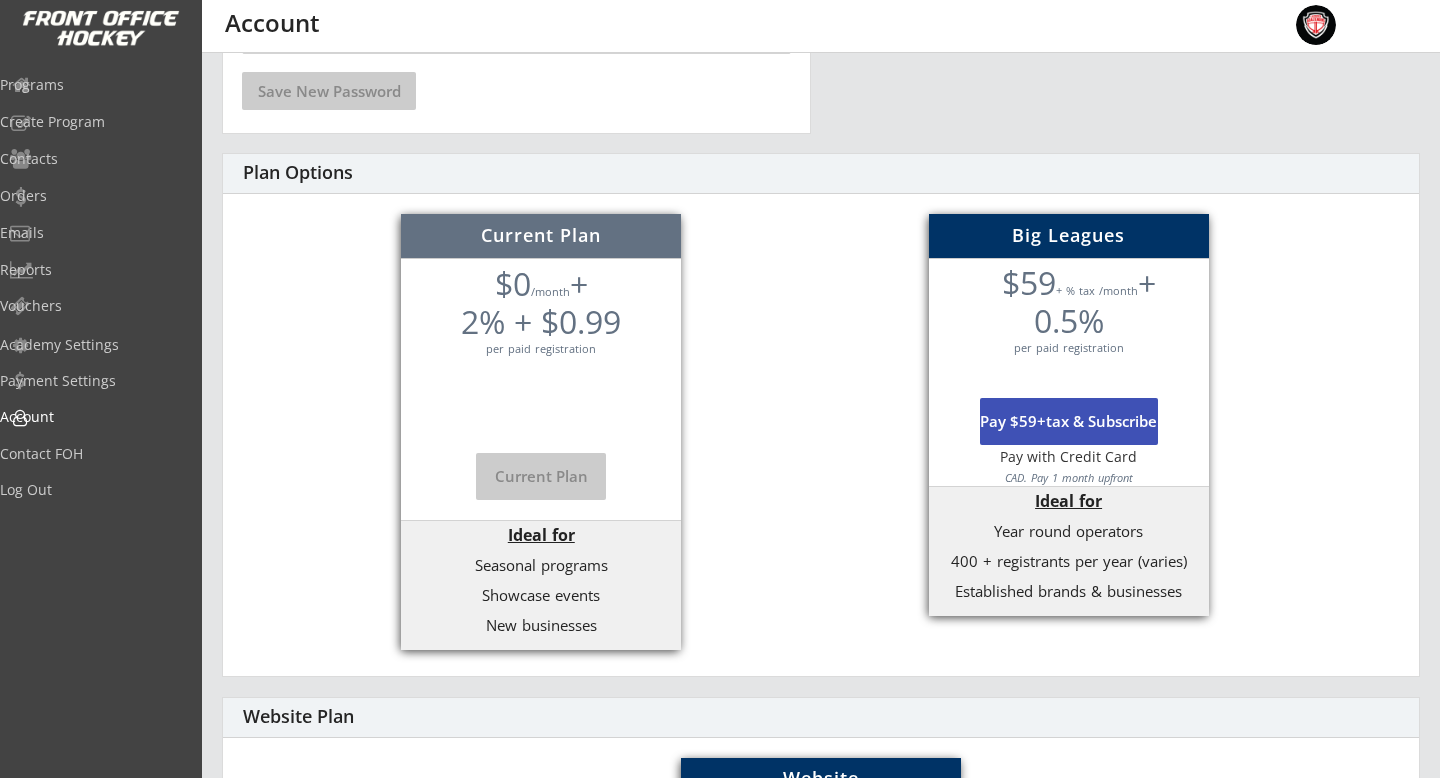 drag, startPoint x: 470, startPoint y: 283, endPoint x: 641, endPoint y: 292, distance: 171.23668 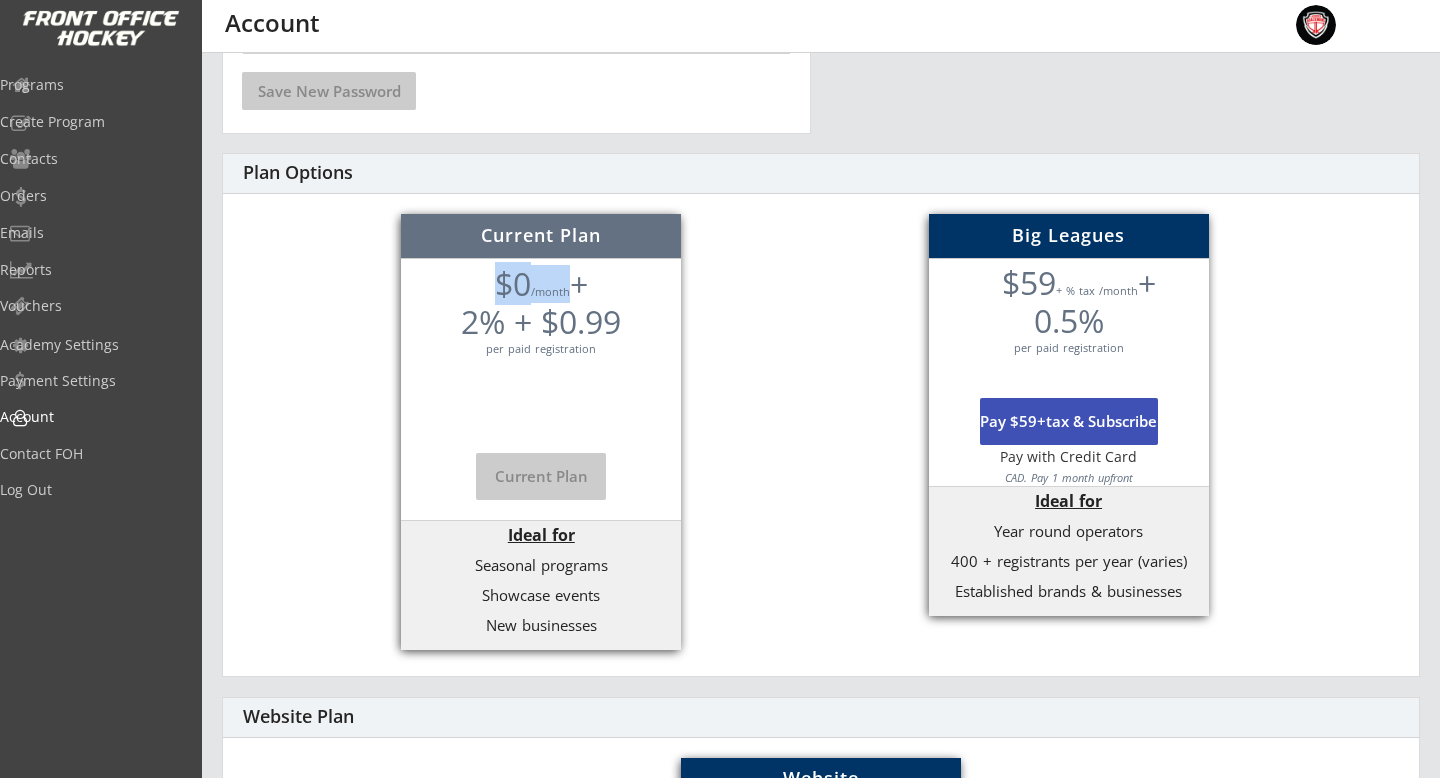 click on "$0 /month
+ 2% + $0.99 per paid registration" at bounding box center [0, 0] 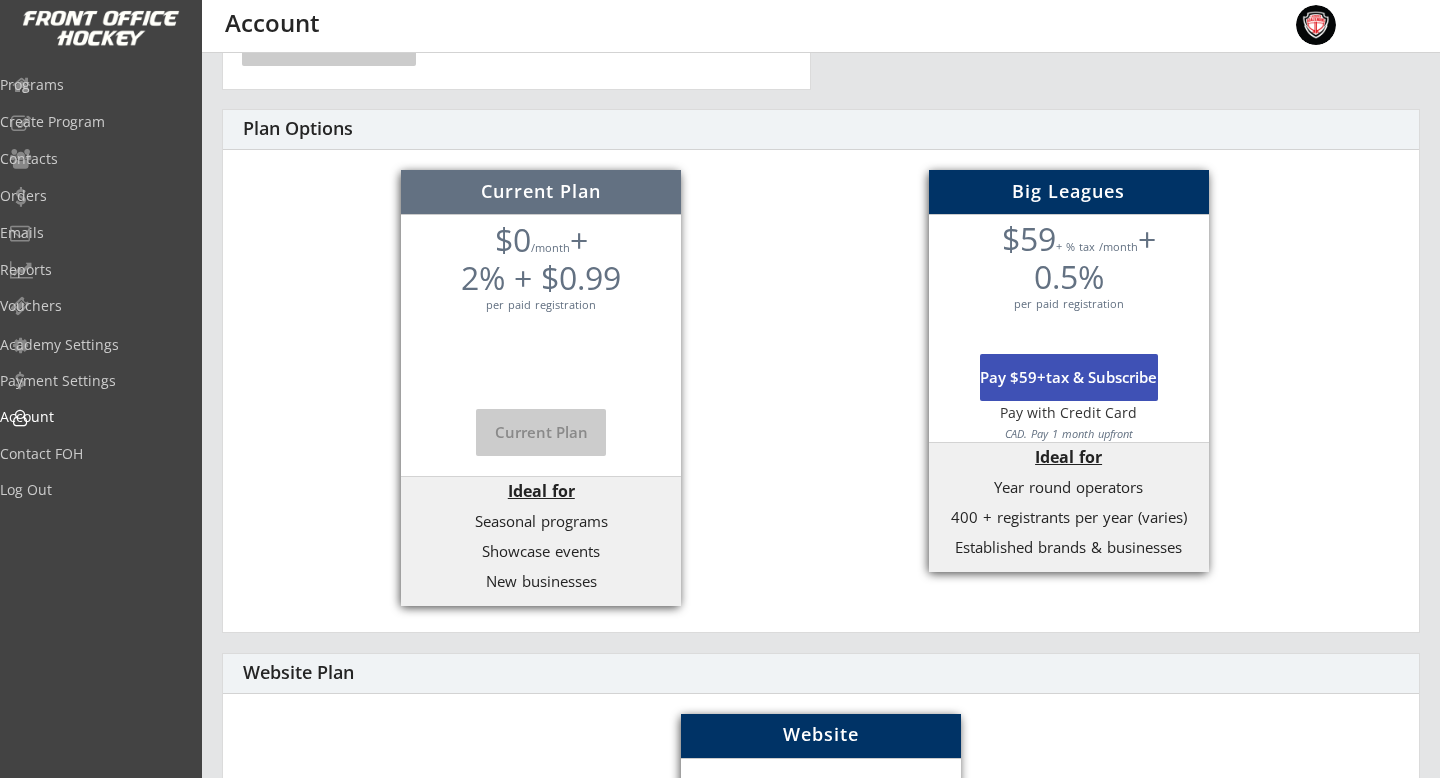 scroll, scrollTop: 538, scrollLeft: 0, axis: vertical 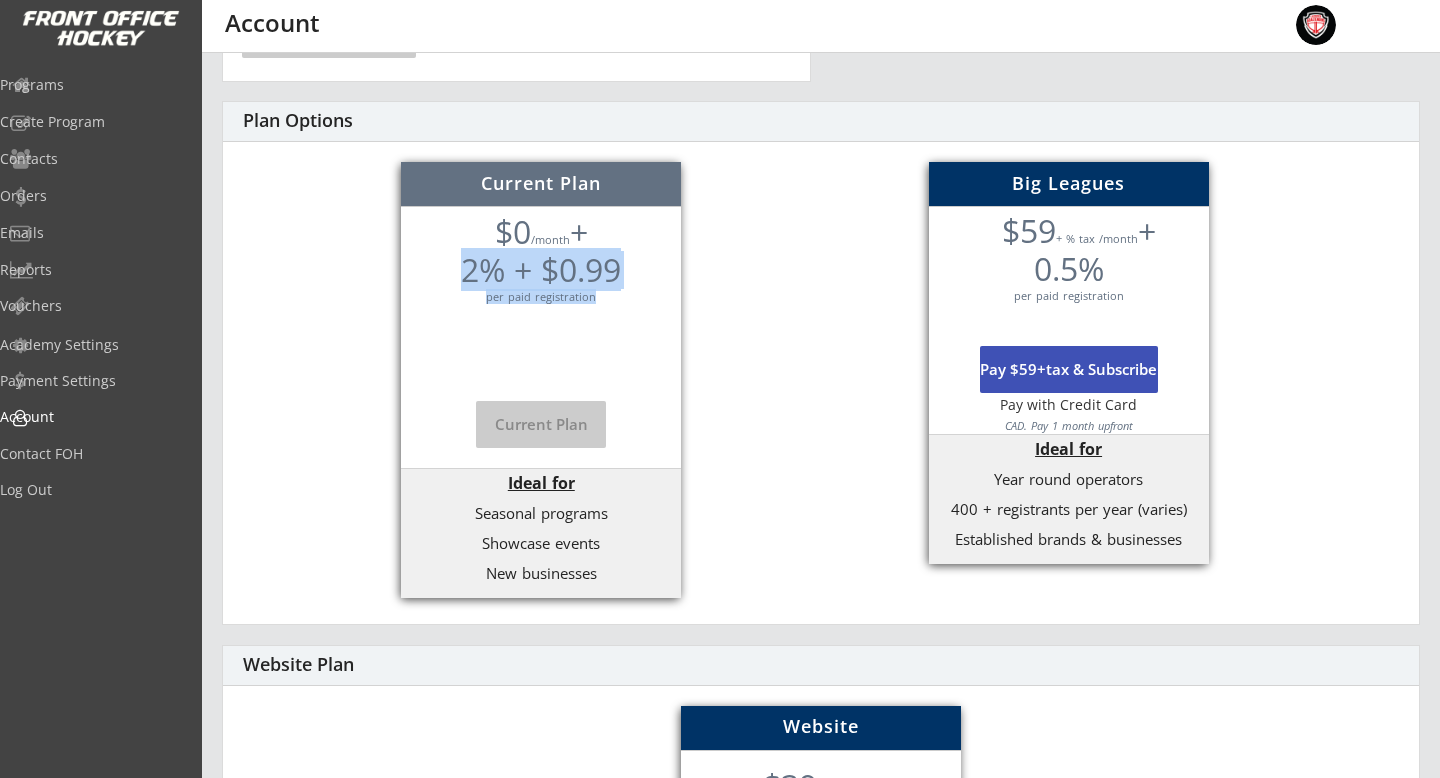 drag, startPoint x: 449, startPoint y: 349, endPoint x: 631, endPoint y: 365, distance: 182.70195 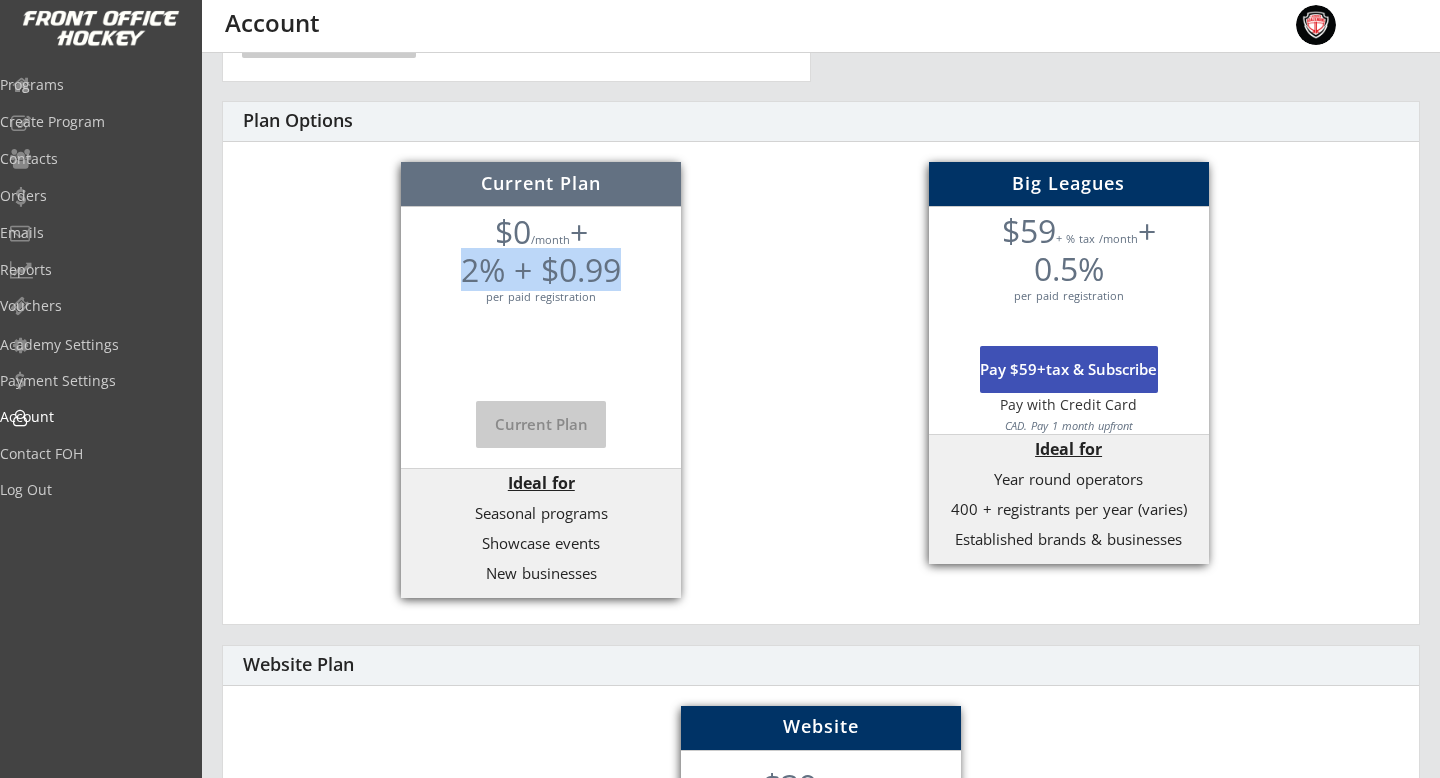 click on "$0 /month
+ 2% + $0.99 per paid registration" at bounding box center [0, 0] 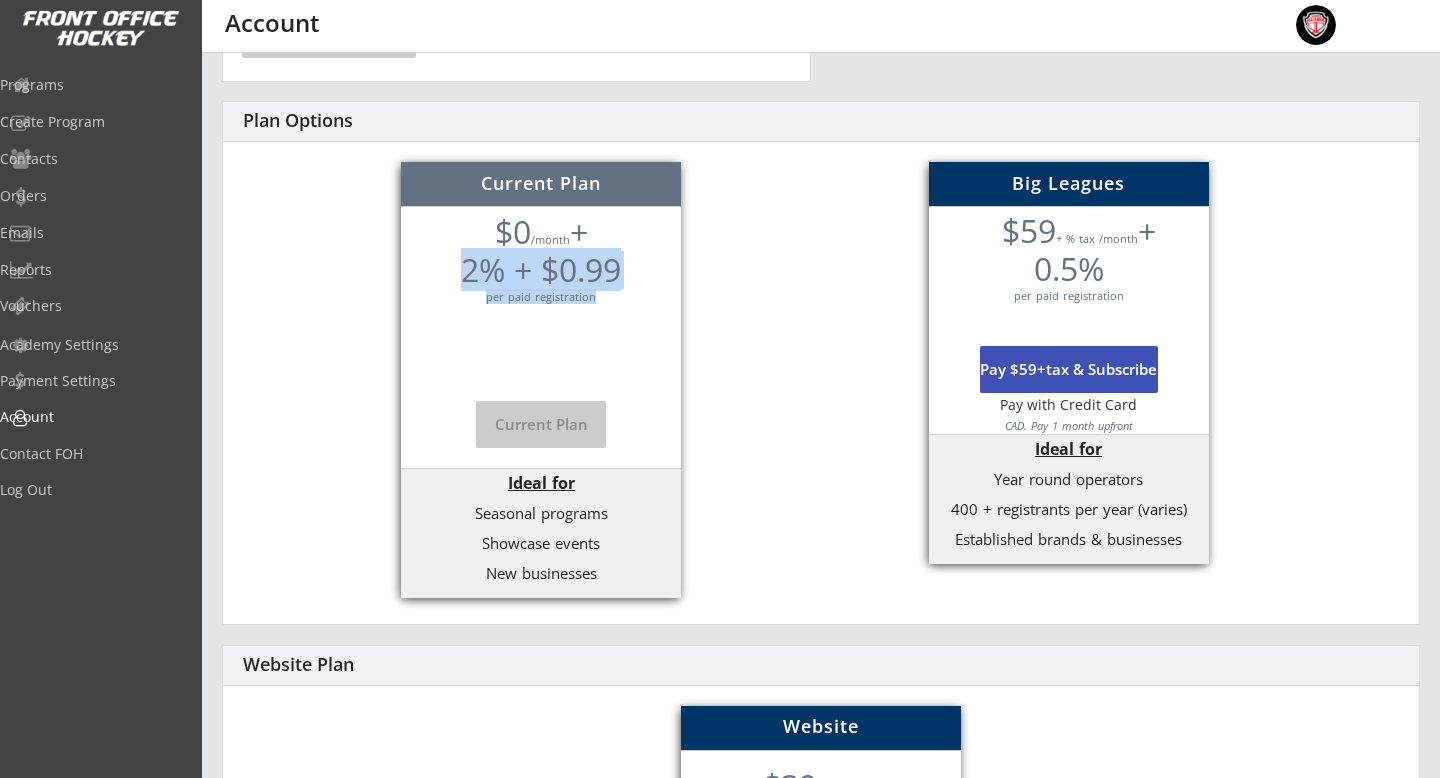 drag, startPoint x: 457, startPoint y: 354, endPoint x: 599, endPoint y: 371, distance: 143.01399 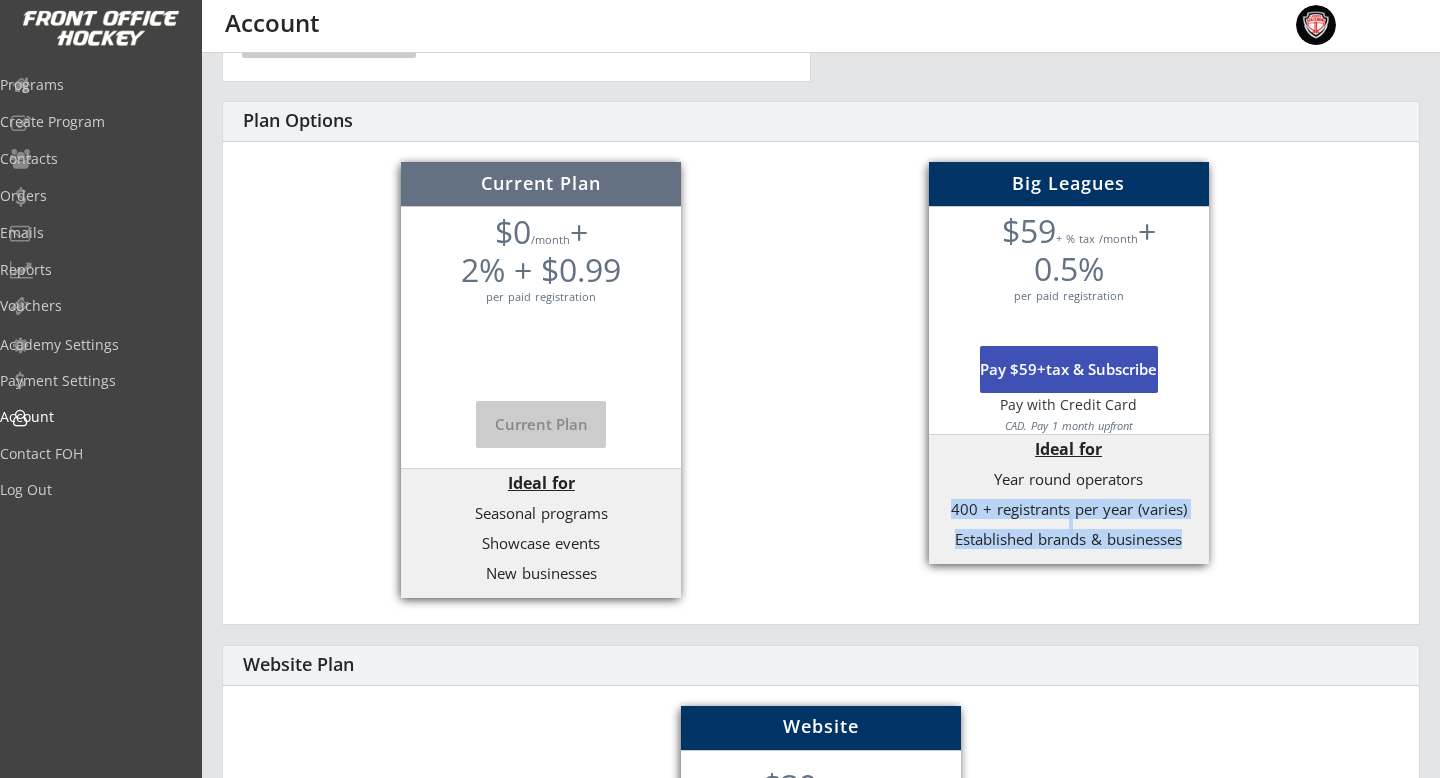 drag, startPoint x: 949, startPoint y: 513, endPoint x: 1194, endPoint y: 546, distance: 247.21246 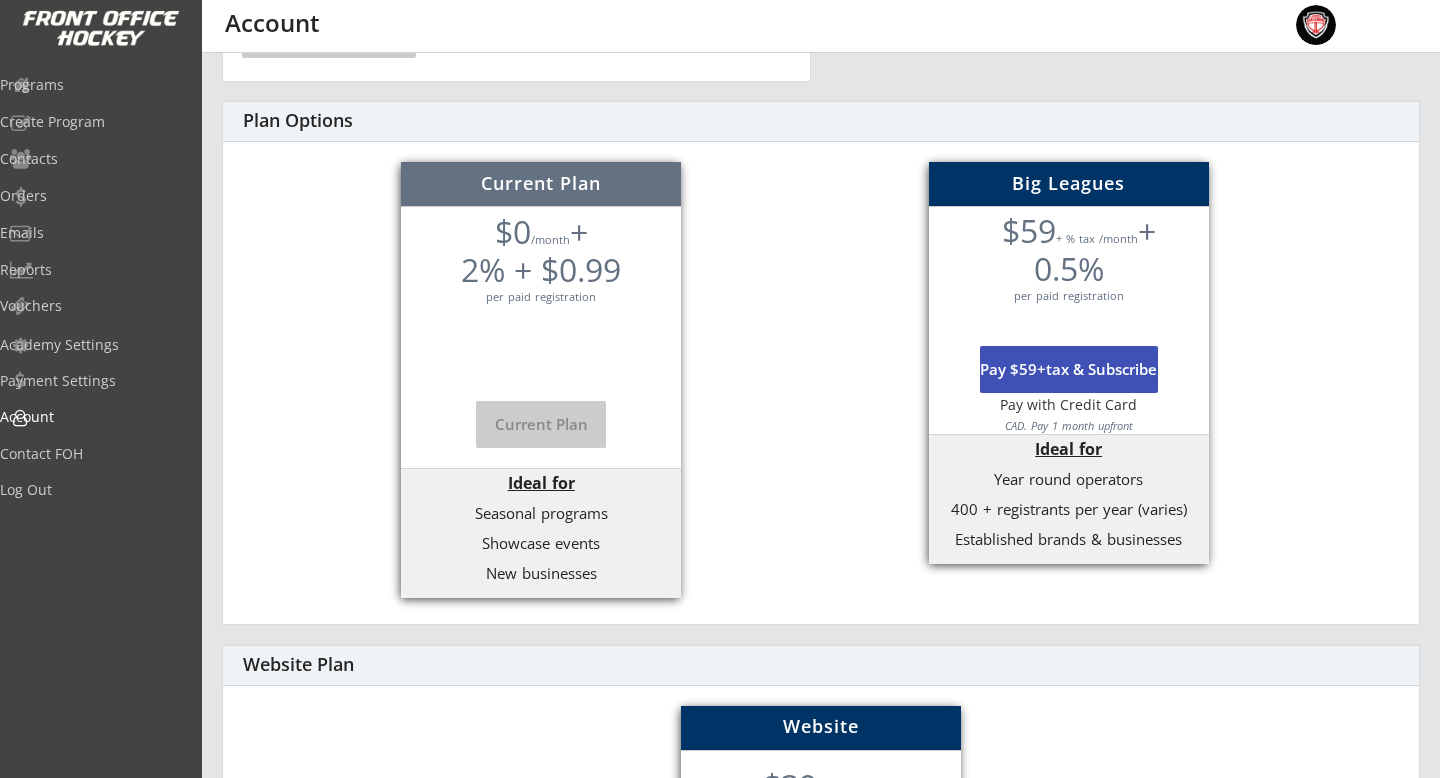 click on "Ideal for
Year round operators 400 + registrants per year (varies) Established brands & businesses" at bounding box center (0, 0) 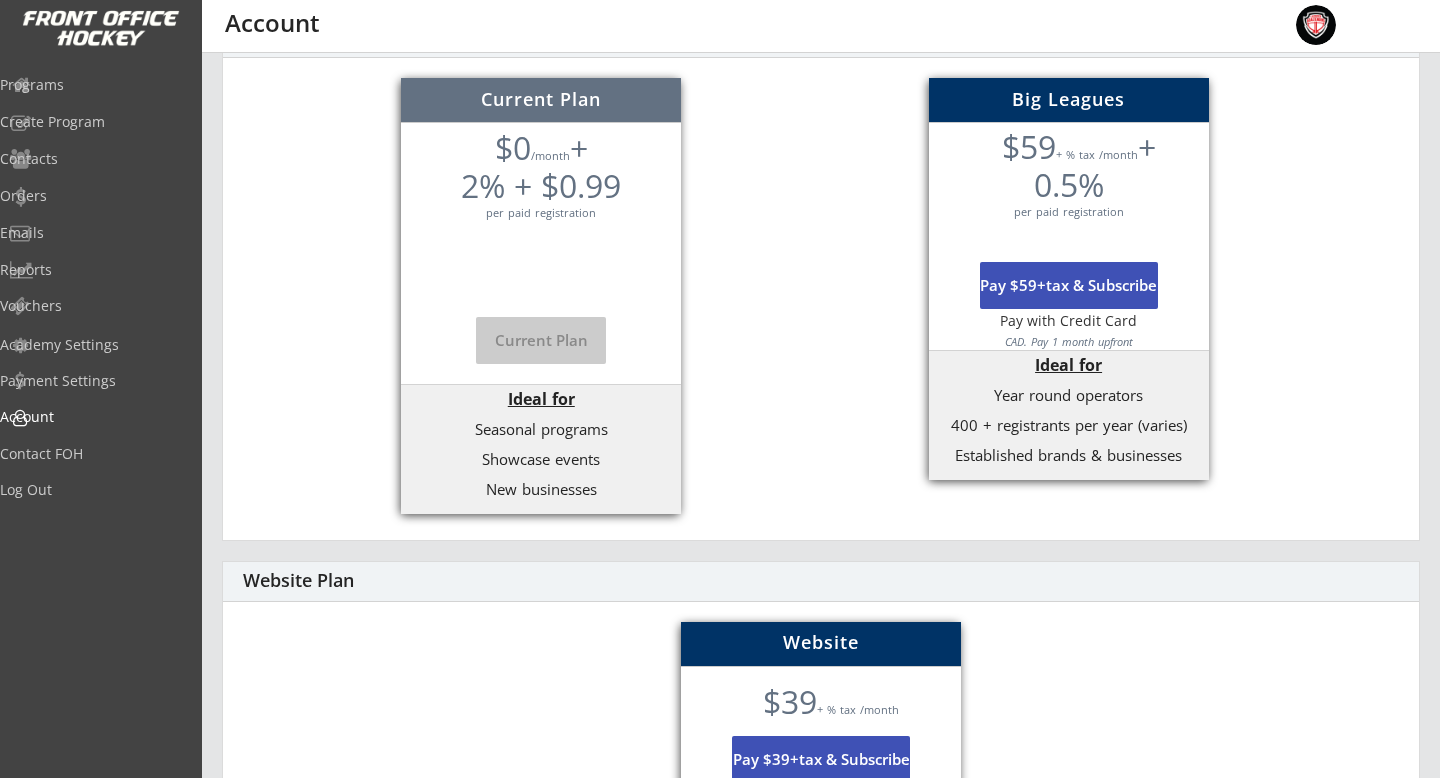 scroll, scrollTop: 627, scrollLeft: 0, axis: vertical 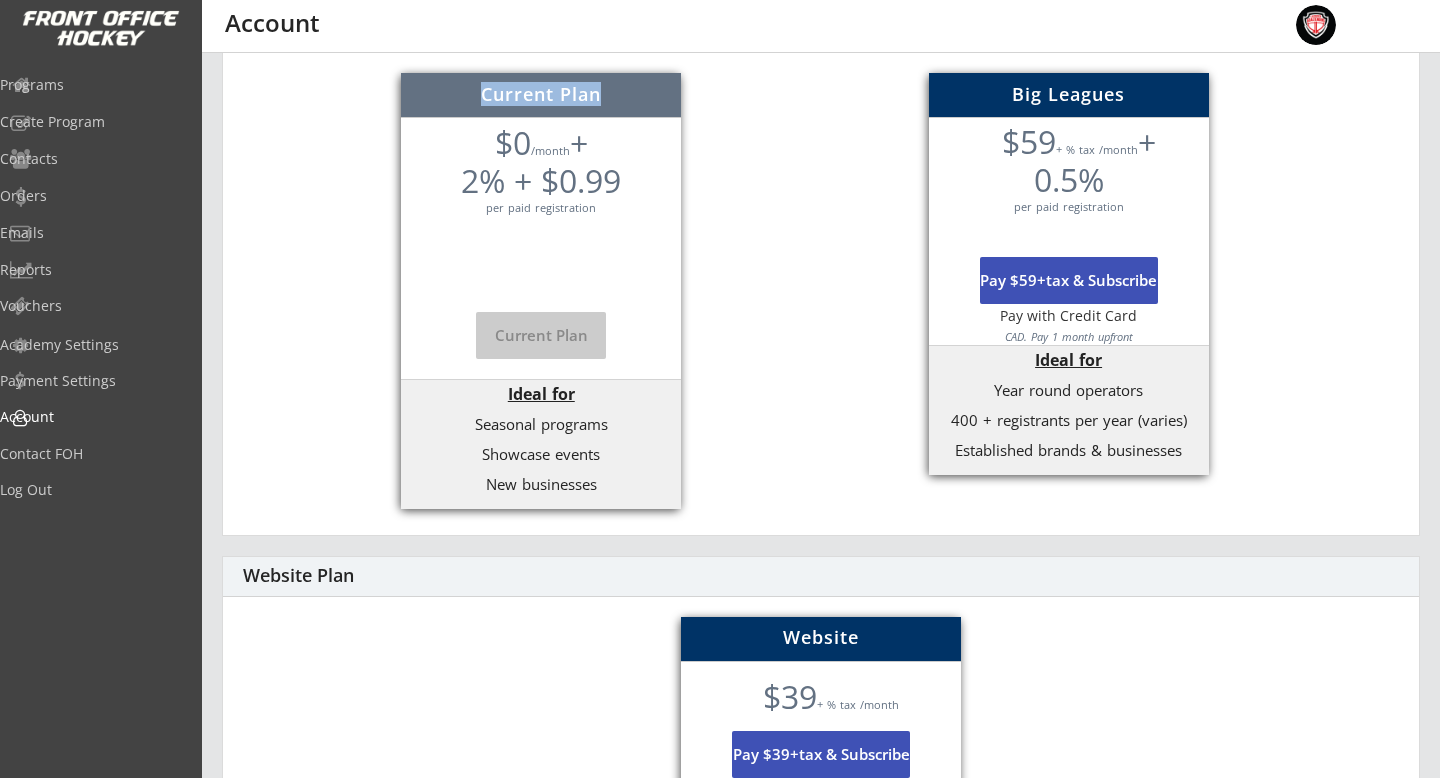 drag, startPoint x: 478, startPoint y: 95, endPoint x: 628, endPoint y: 269, distance: 229.73027 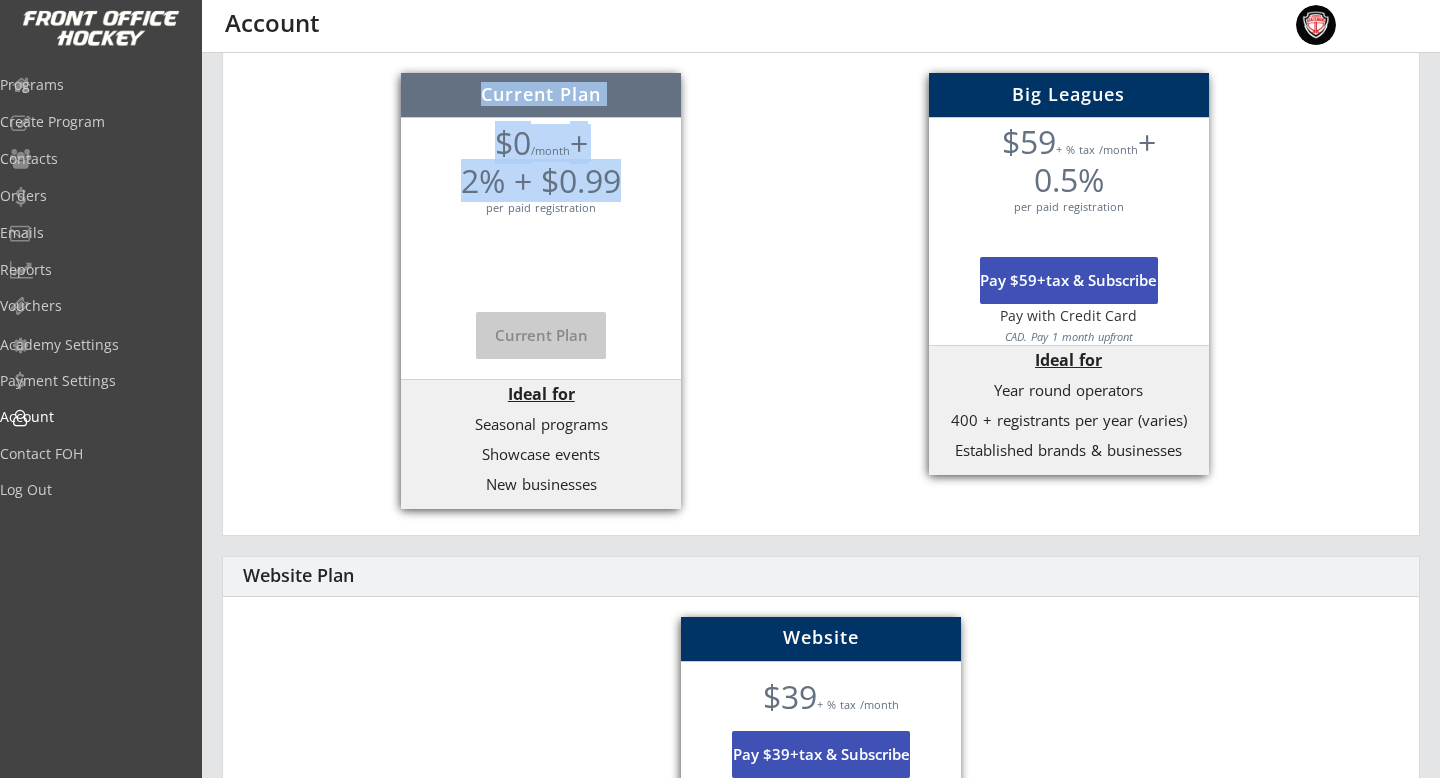 click on "$0 /month
+ 2% + $0.99 per paid registration" at bounding box center (0, 0) 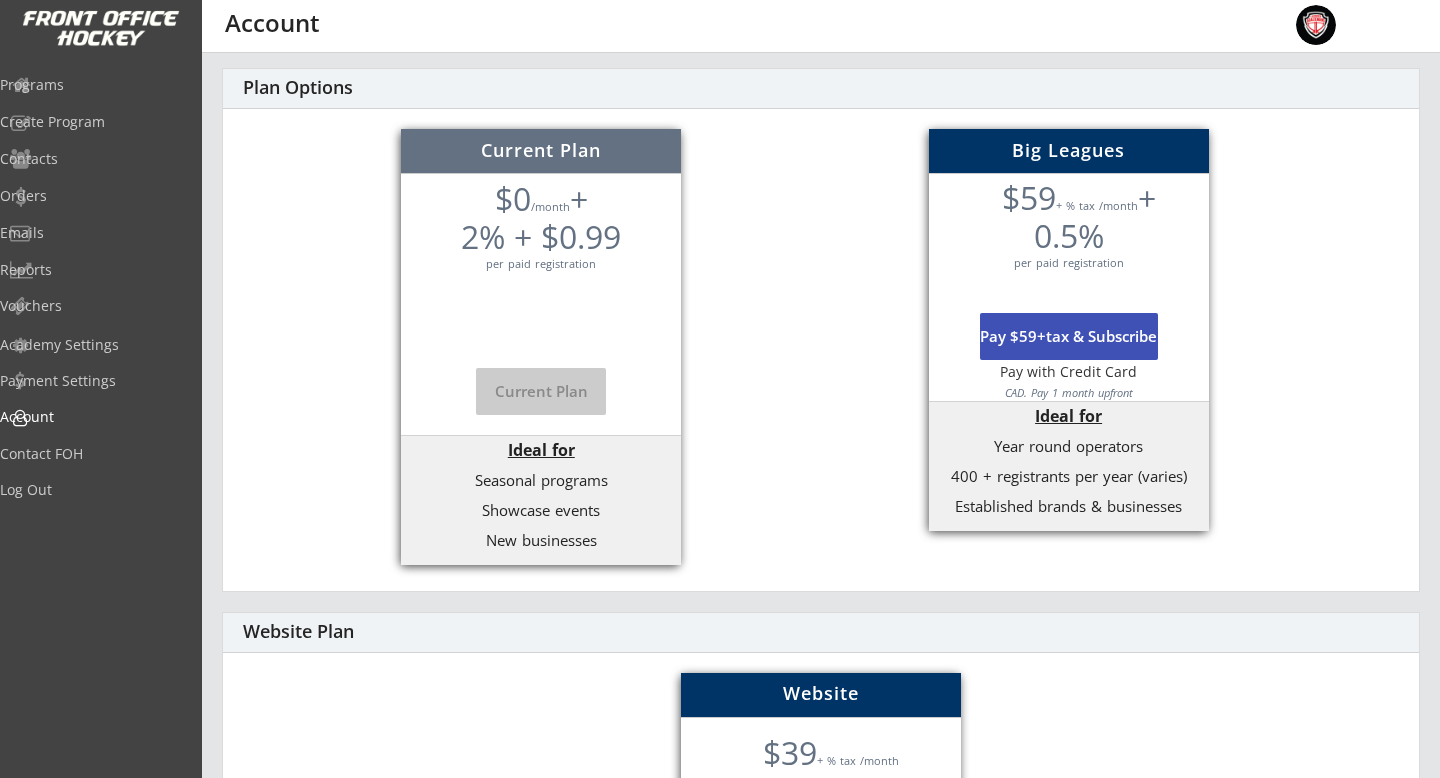 scroll, scrollTop: 592, scrollLeft: 0, axis: vertical 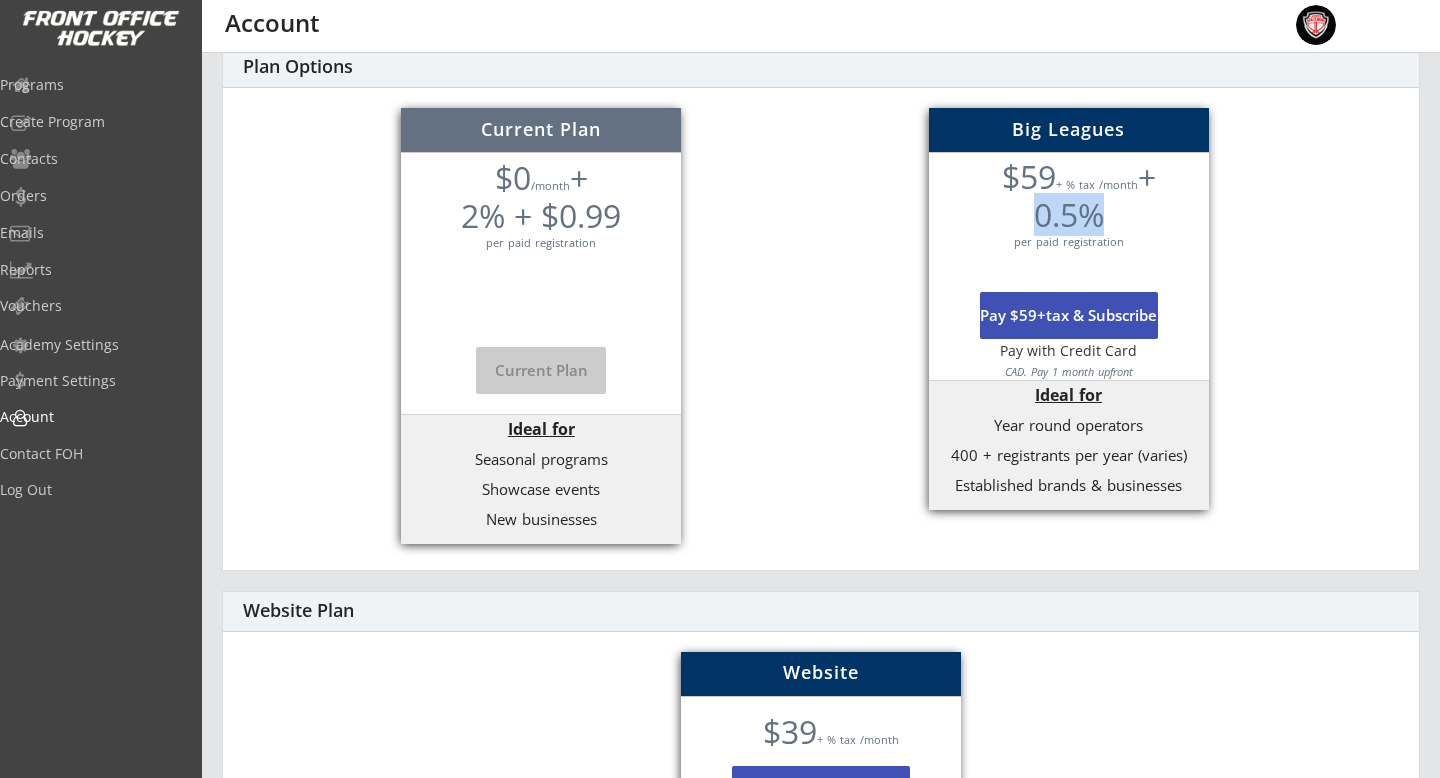 drag, startPoint x: 1029, startPoint y: 261, endPoint x: 1155, endPoint y: 253, distance: 126.253716 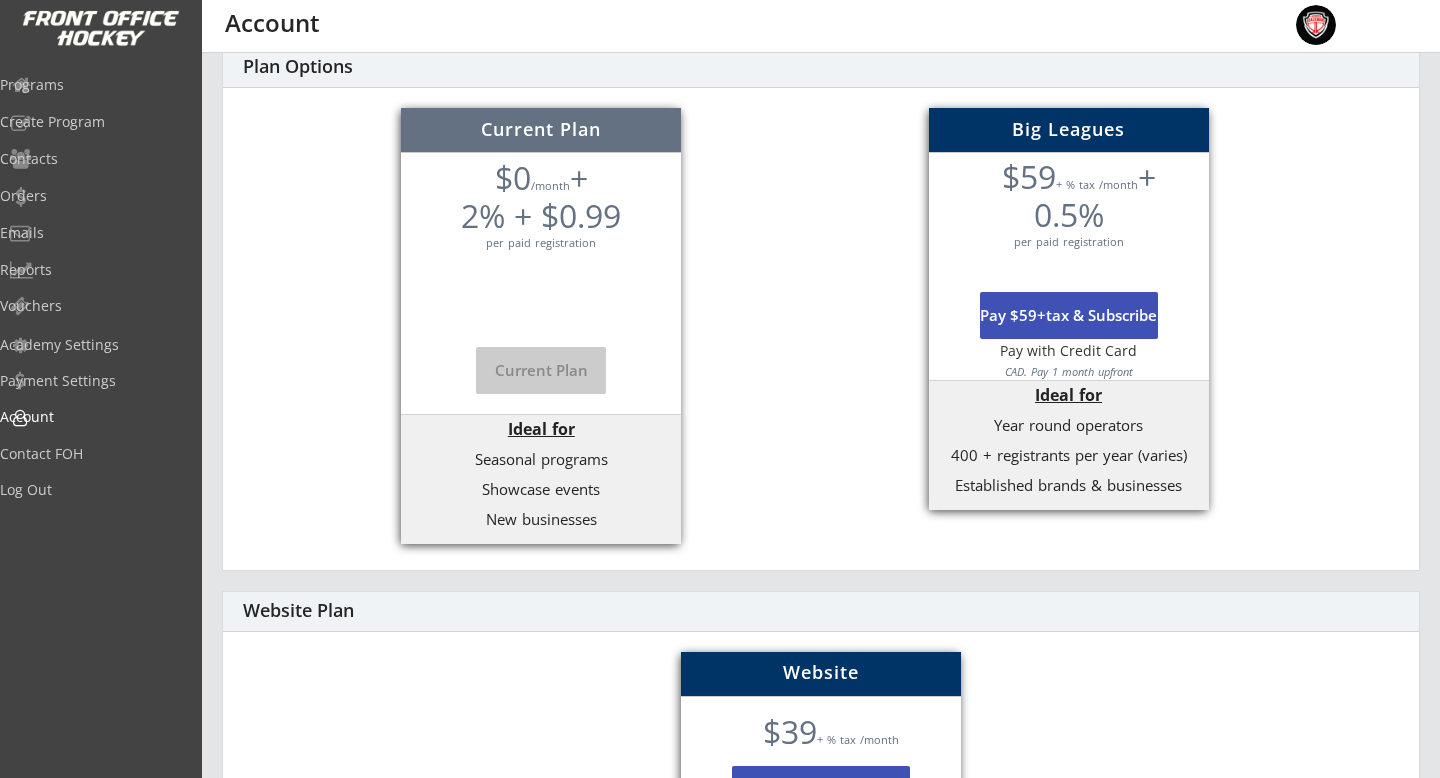 scroll, scrollTop: 721, scrollLeft: 0, axis: vertical 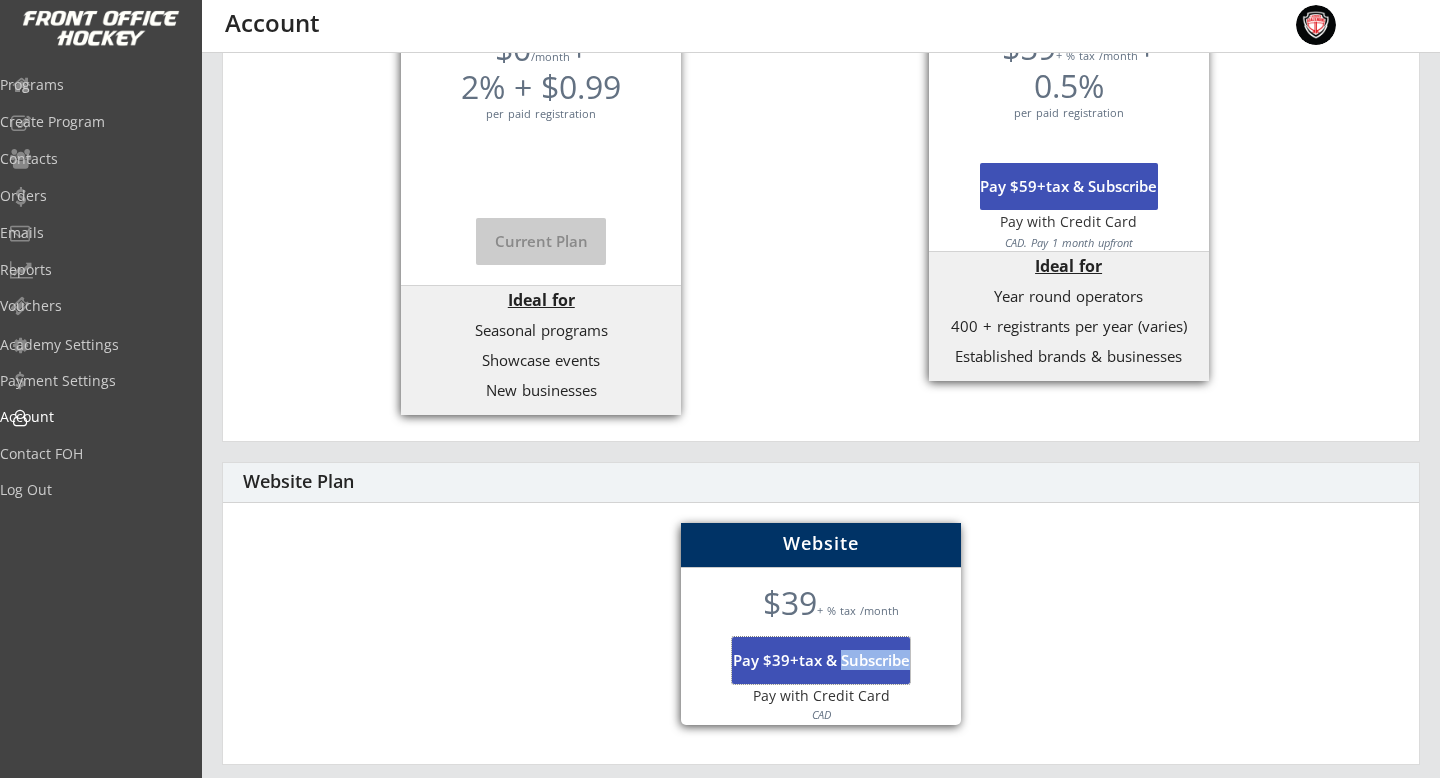 click on "Pay $39+tax & Subscribe" at bounding box center (821, 660) 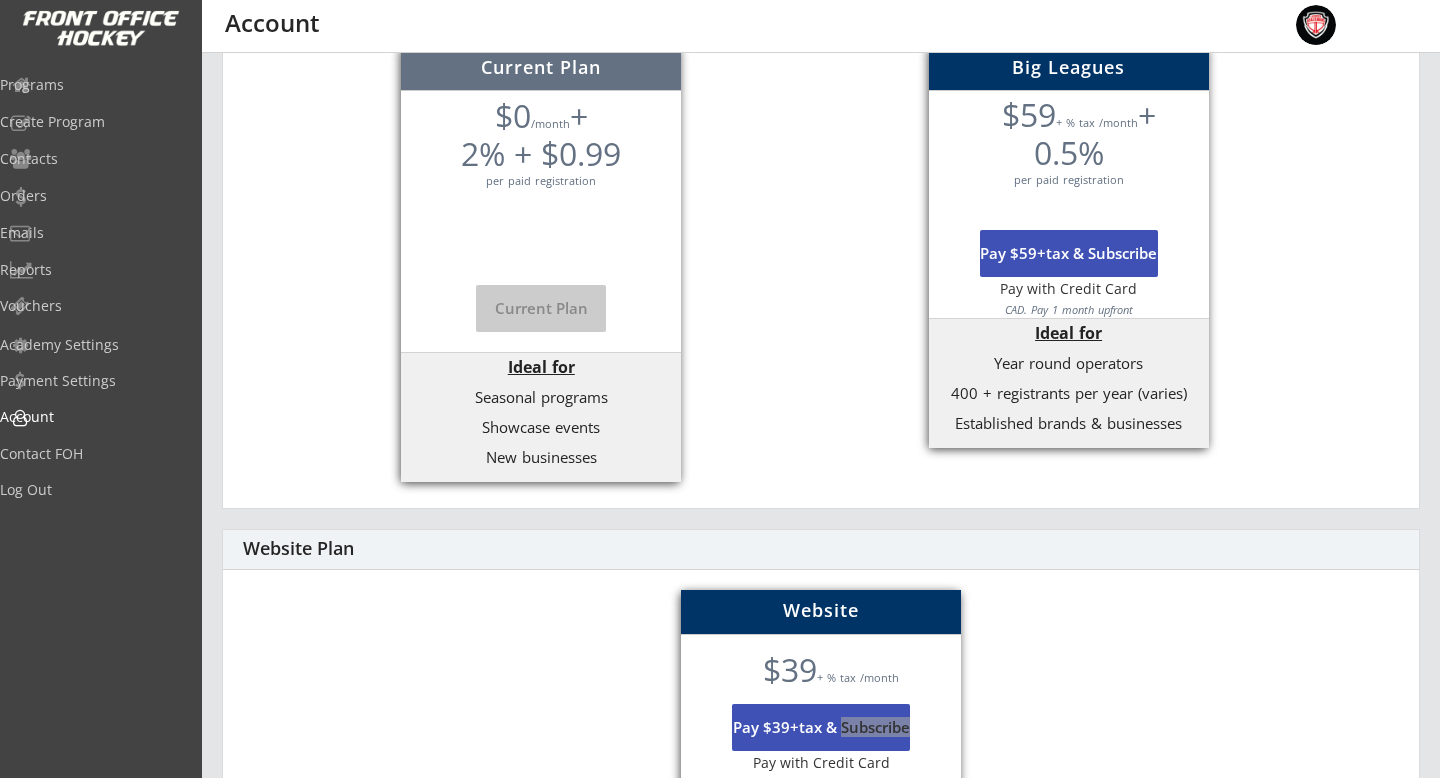 scroll, scrollTop: 721, scrollLeft: 0, axis: vertical 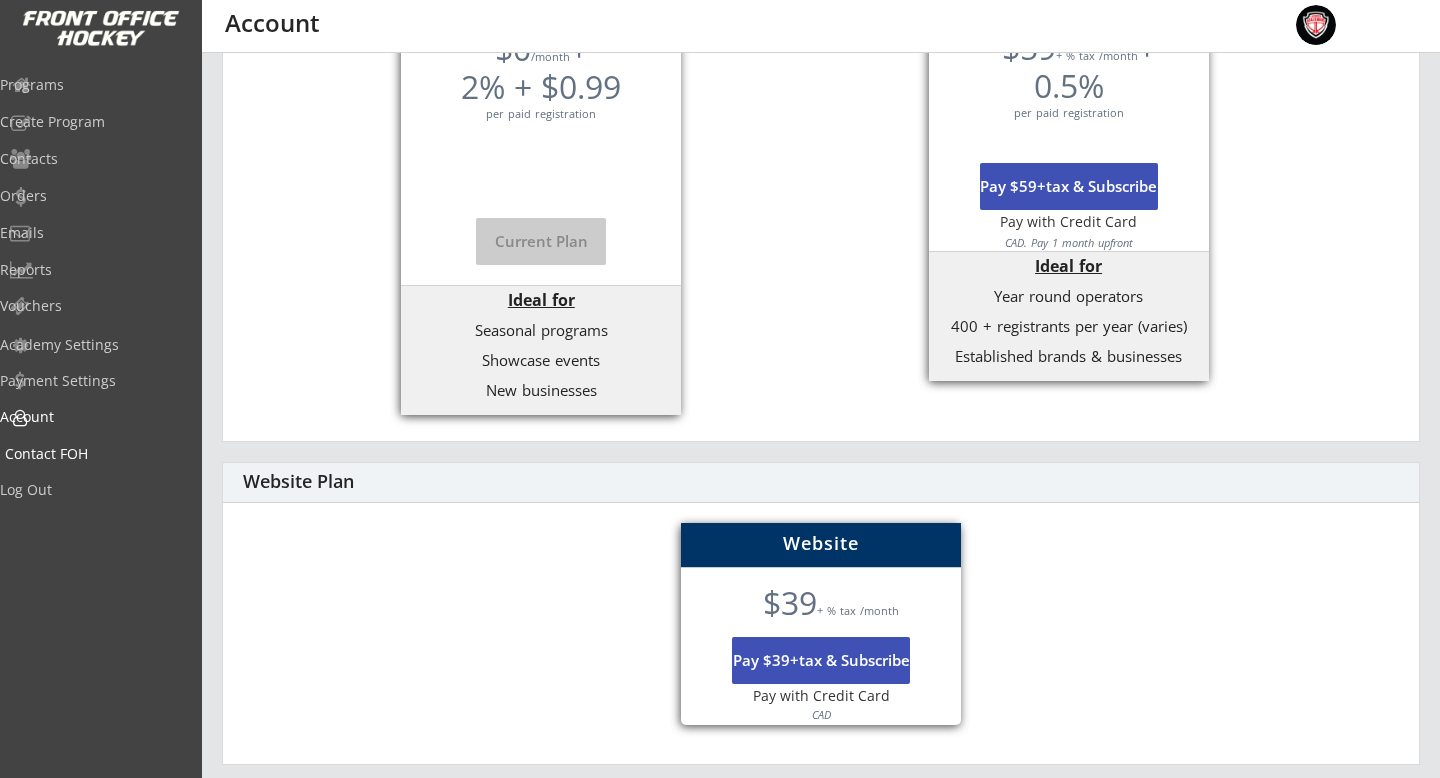 click on "Contact FOH" at bounding box center [95, 85] 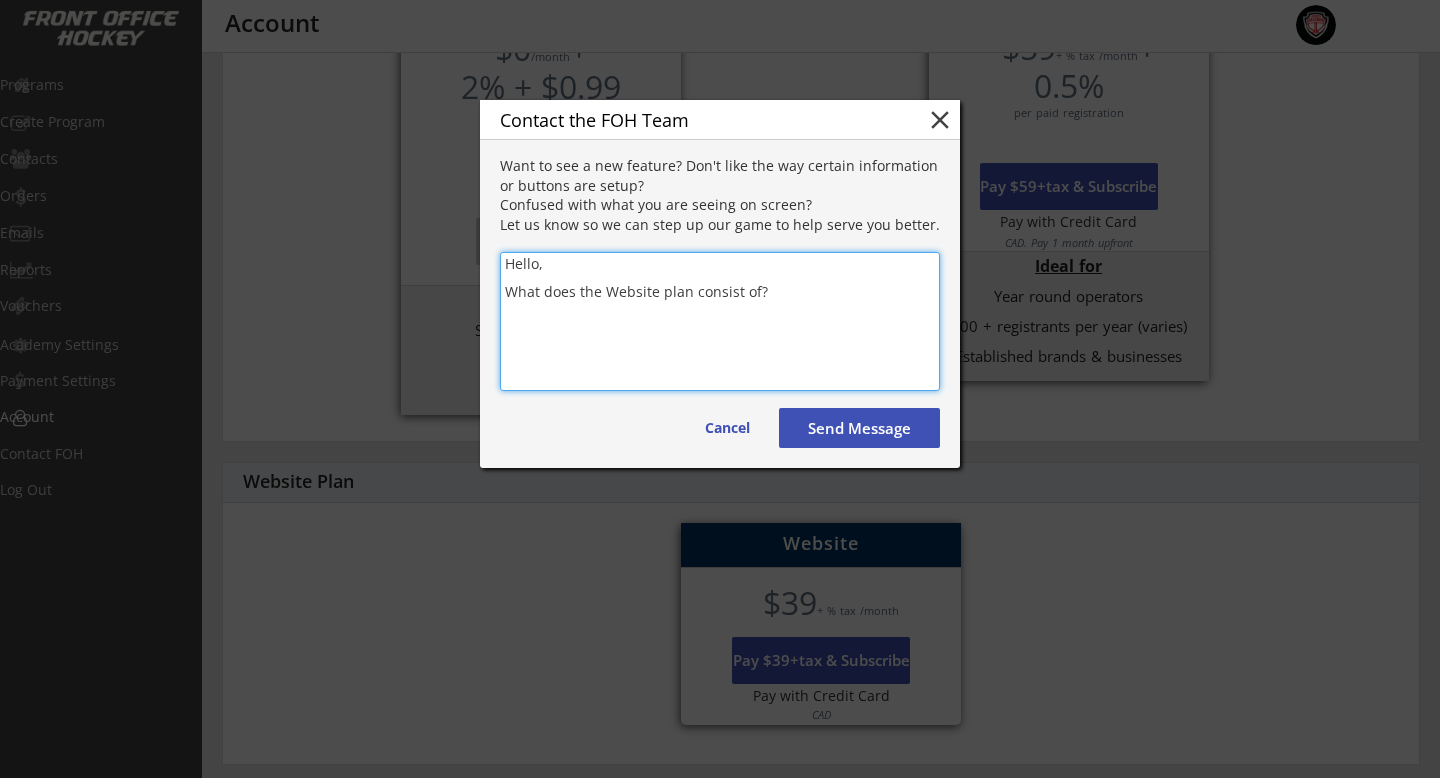 type on "Hello,
What does the Website plan consist of?" 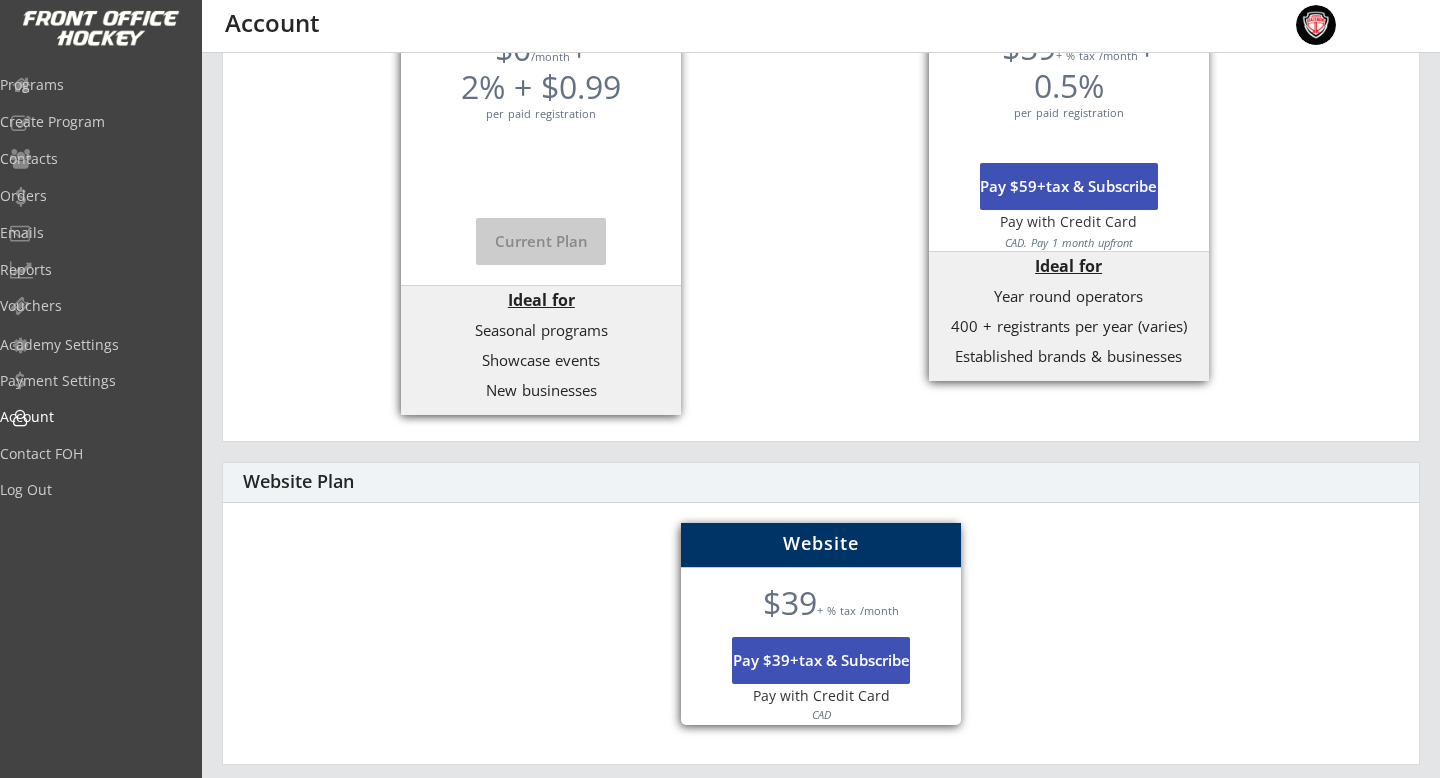 click on "Pay $59+tax & Subscribe" at bounding box center [541, 241] 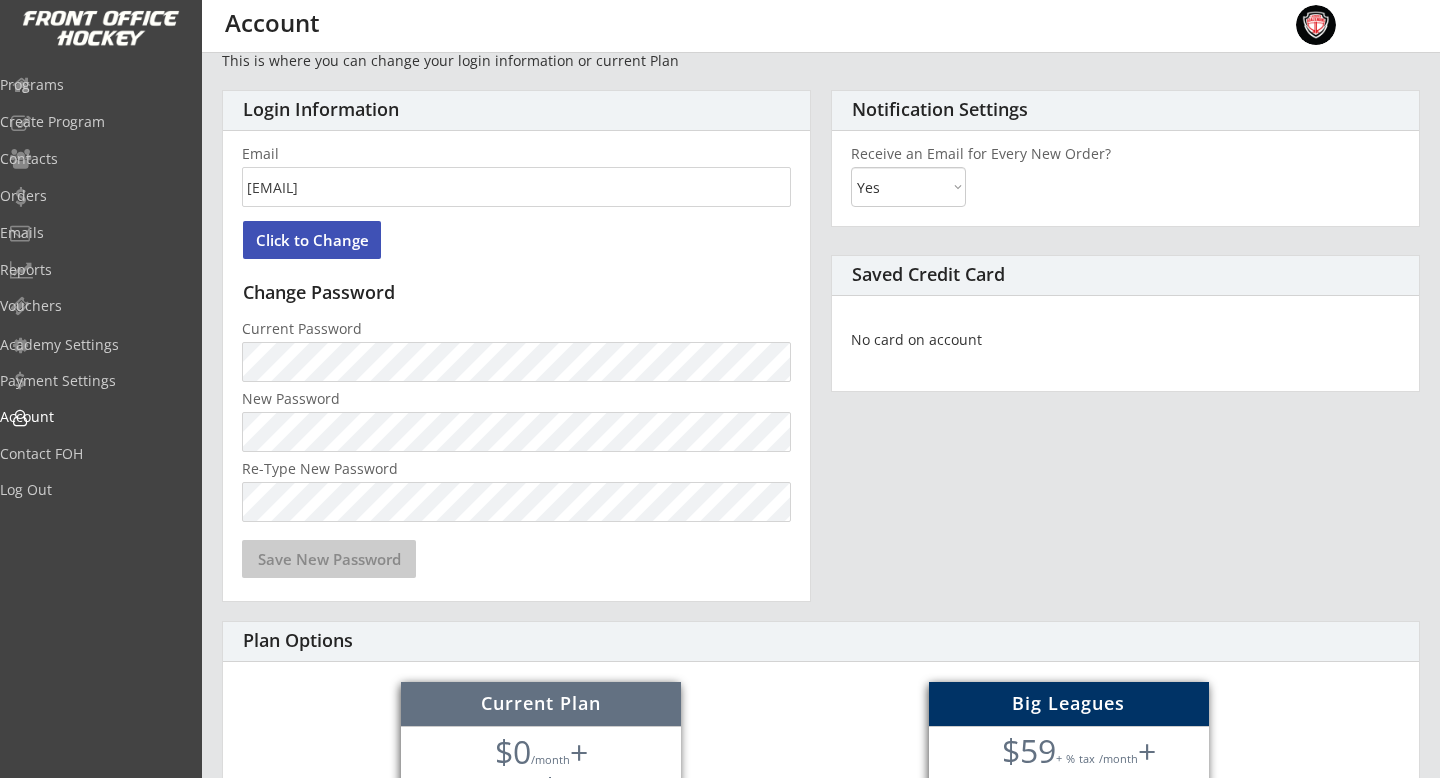 scroll, scrollTop: 0, scrollLeft: 0, axis: both 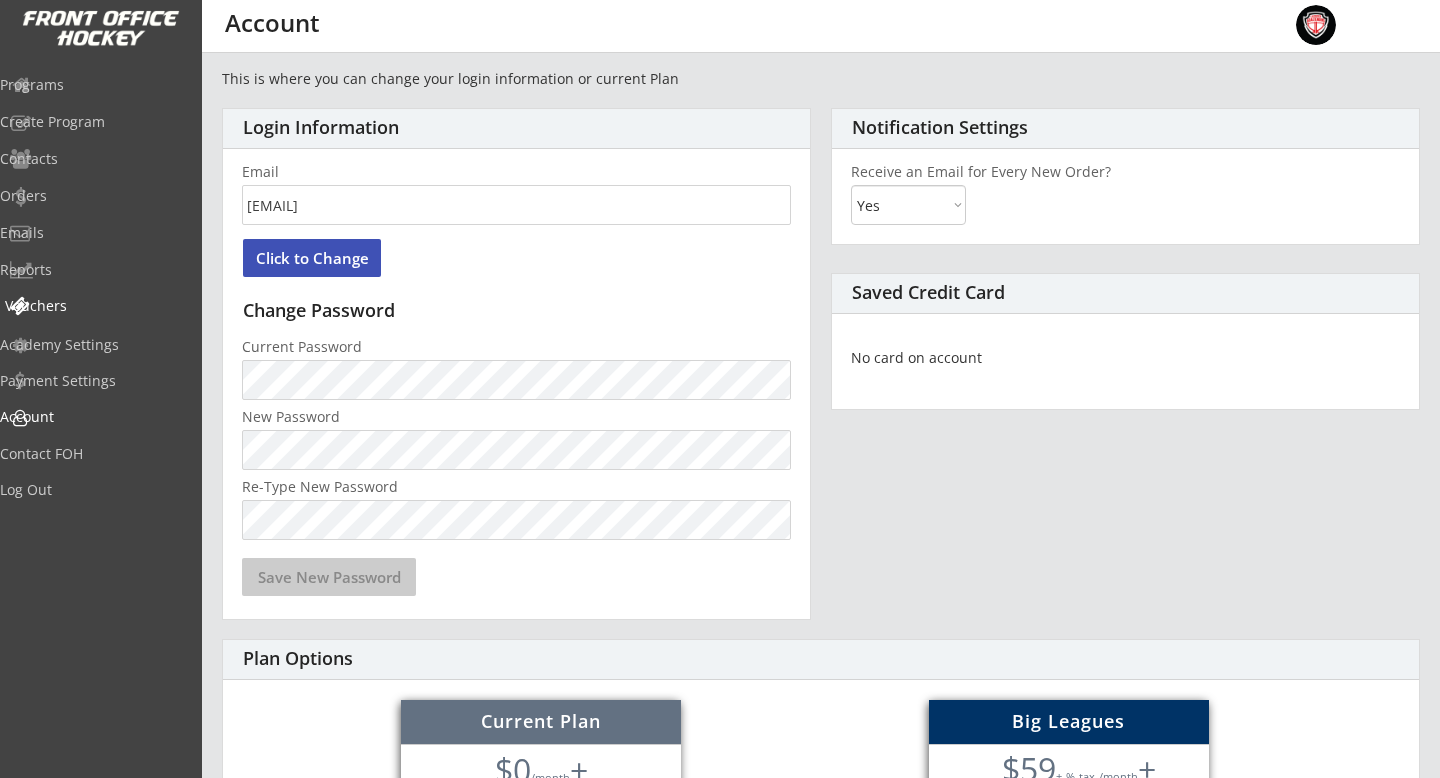 click on "Vouchers" at bounding box center [95, 271] 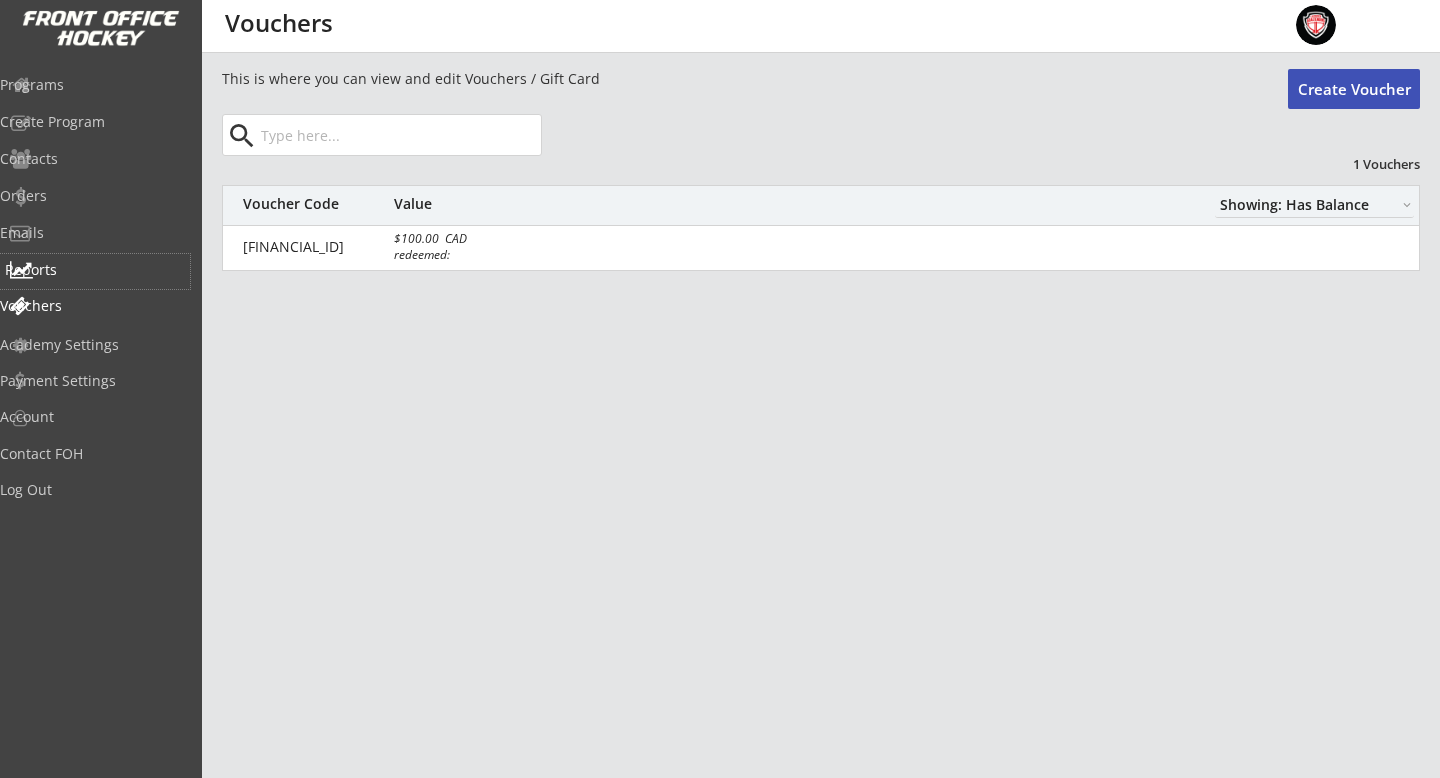 click on "Reports" at bounding box center (95, 270) 